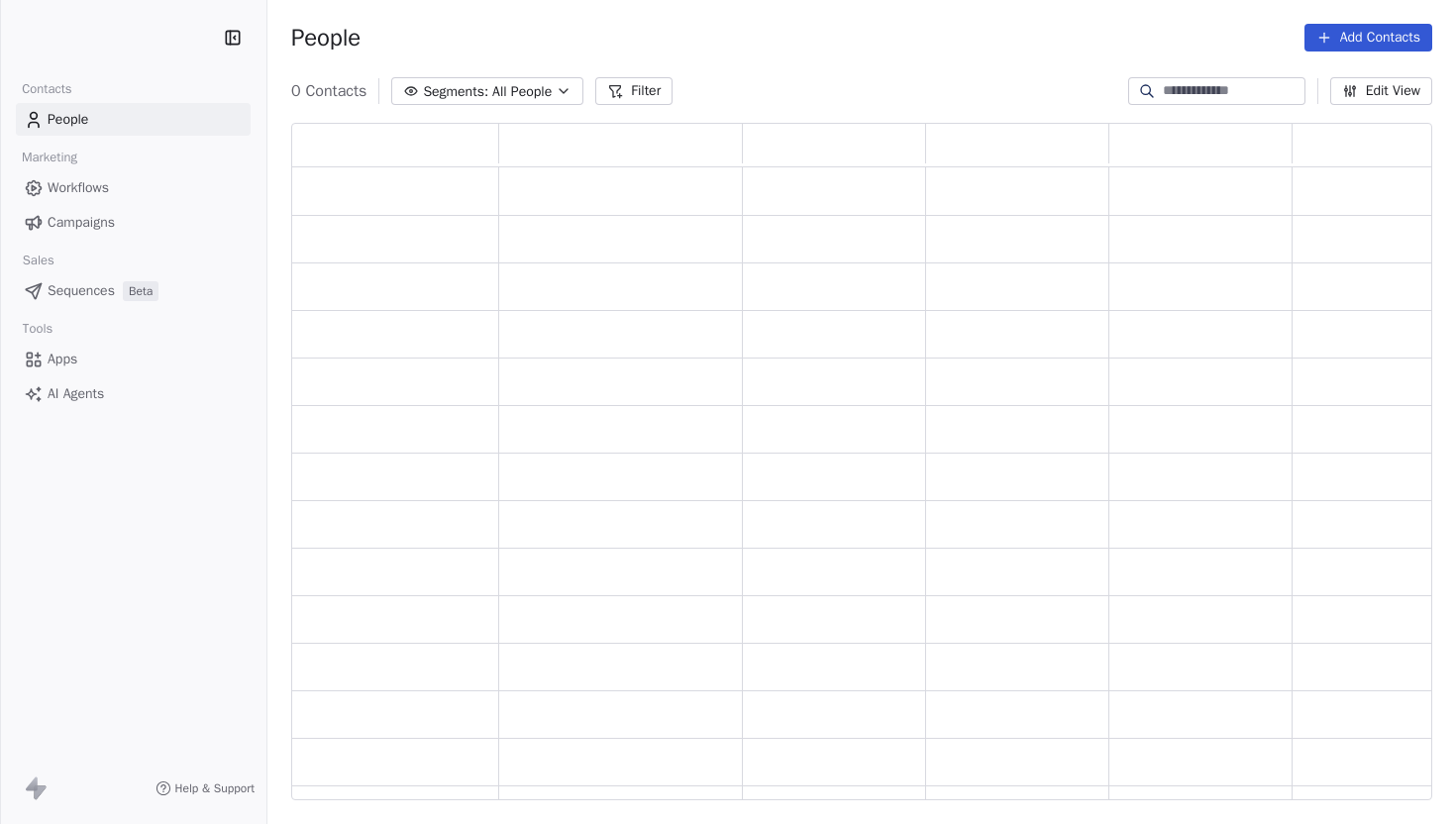 scroll, scrollTop: 0, scrollLeft: 0, axis: both 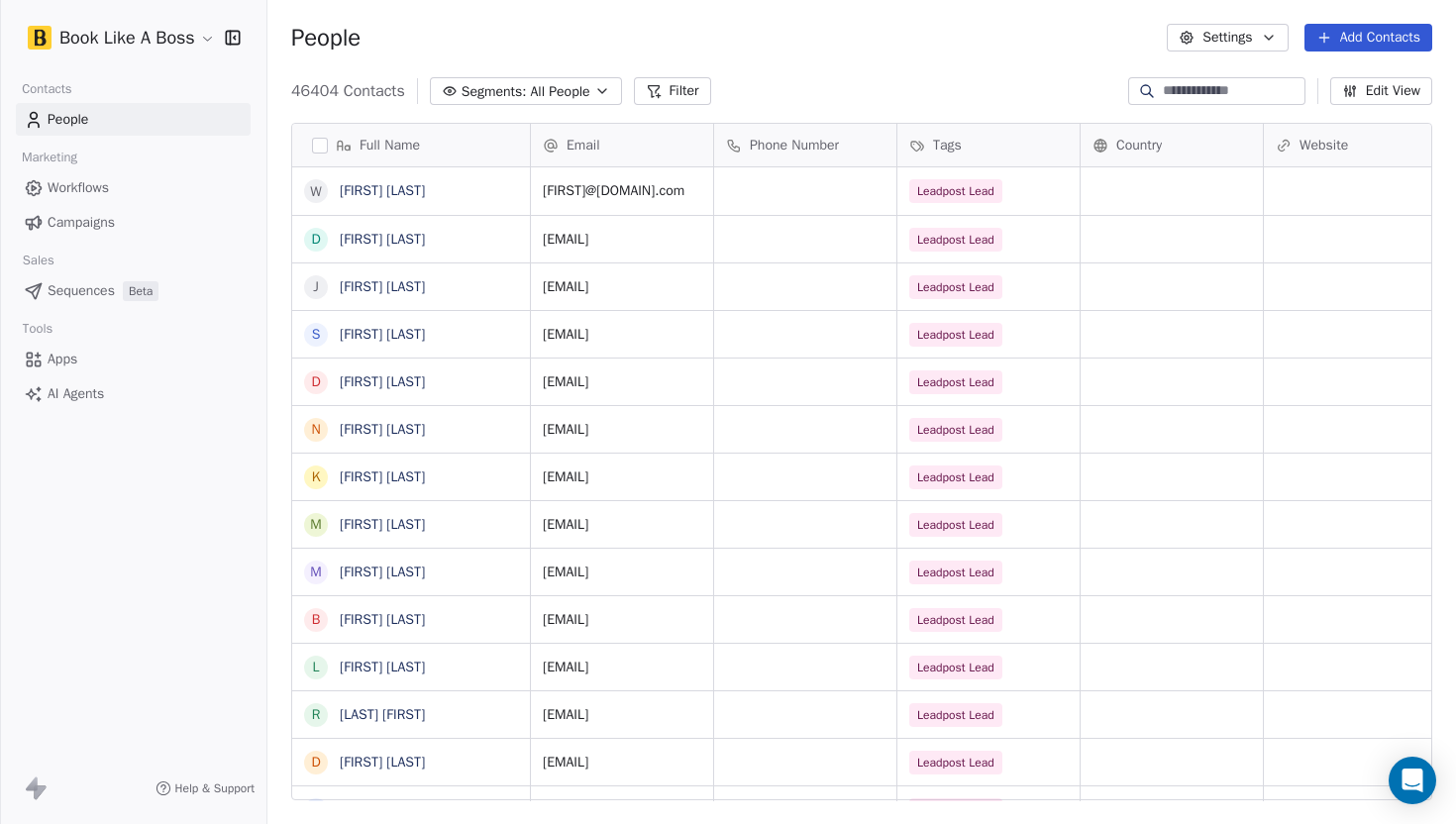 click on "People" at bounding box center [133, 119] 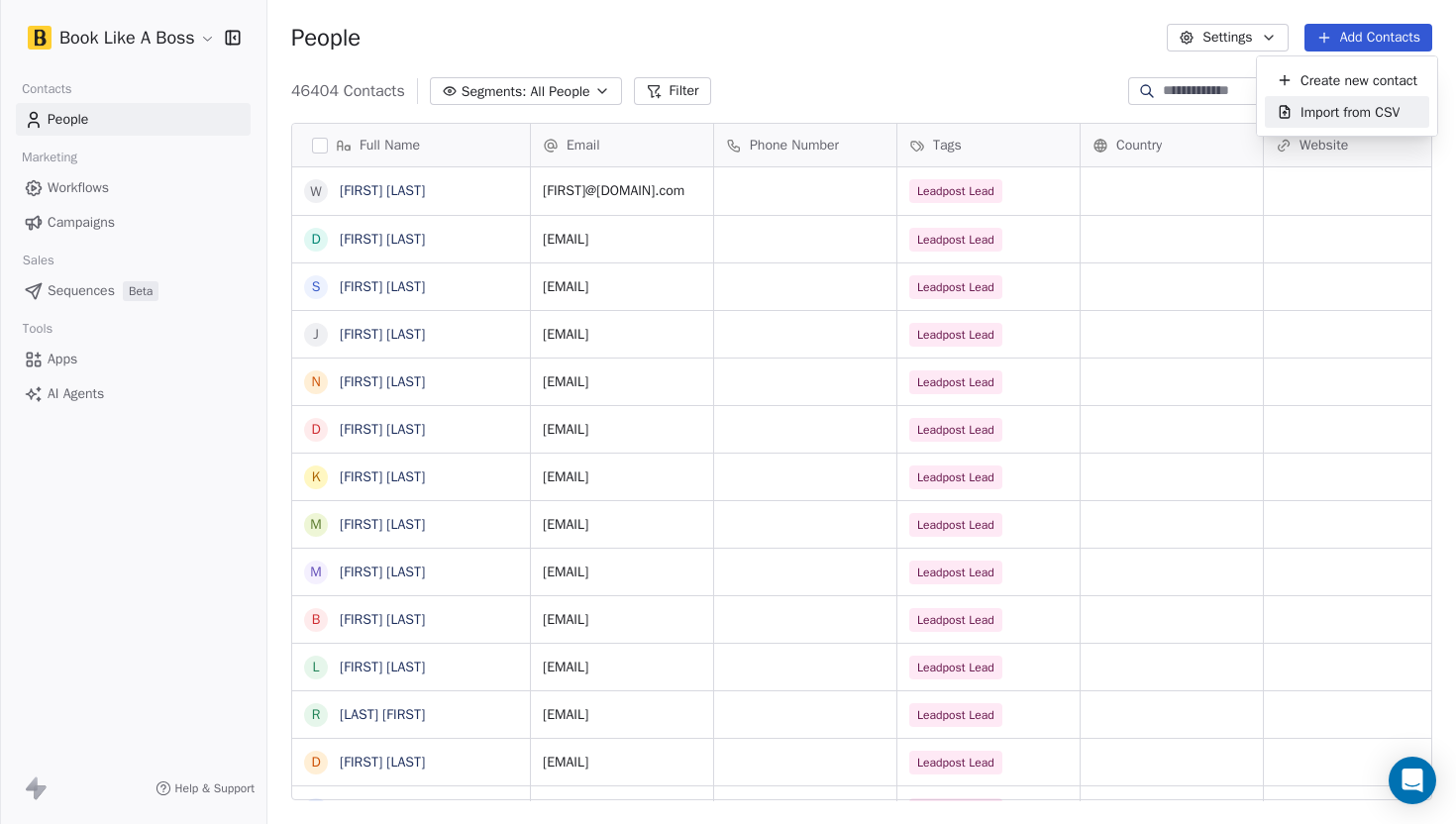 click on "Import from CSV" at bounding box center [1350, 112] 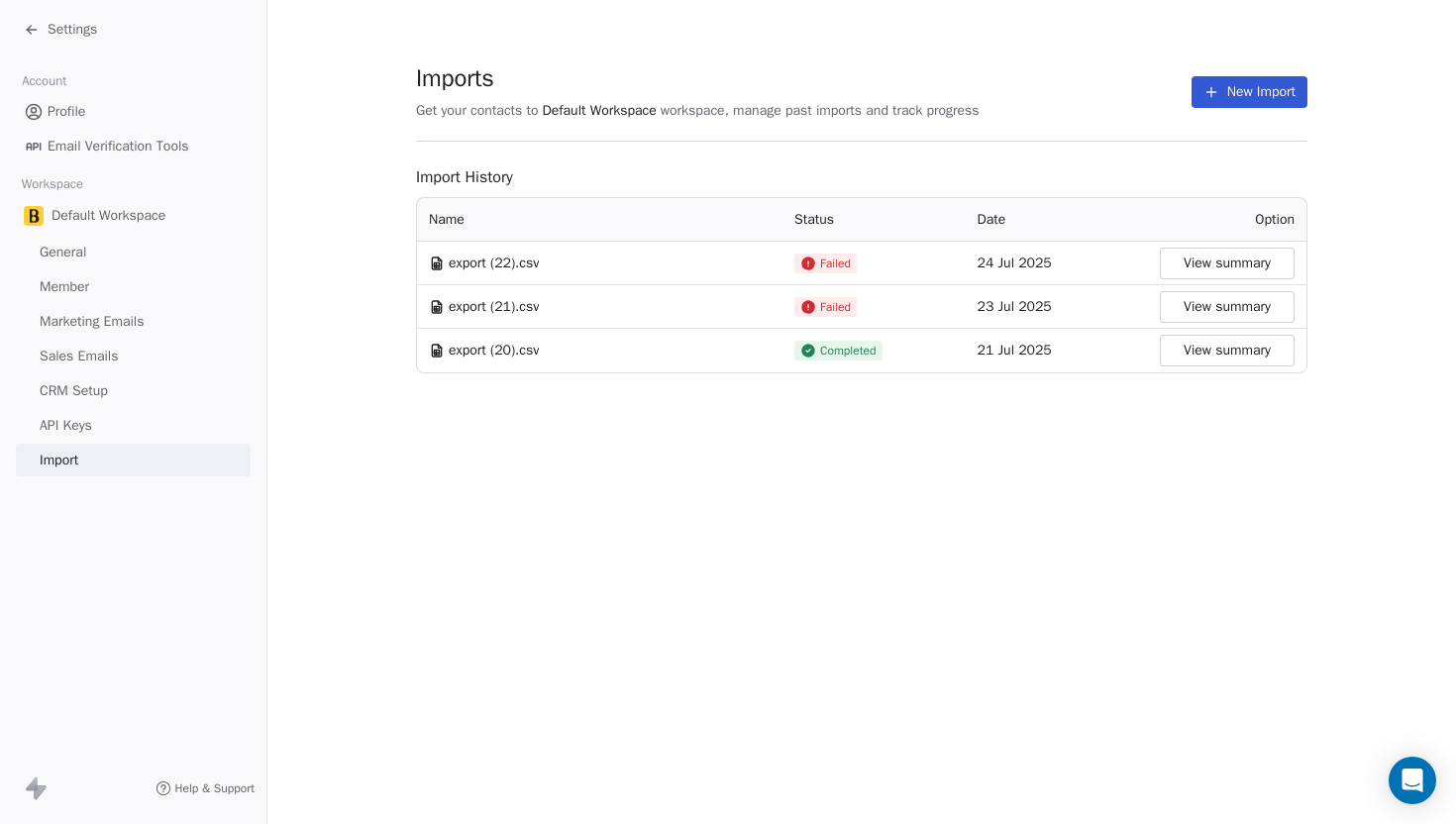 click on "View summary" at bounding box center (1227, 263) 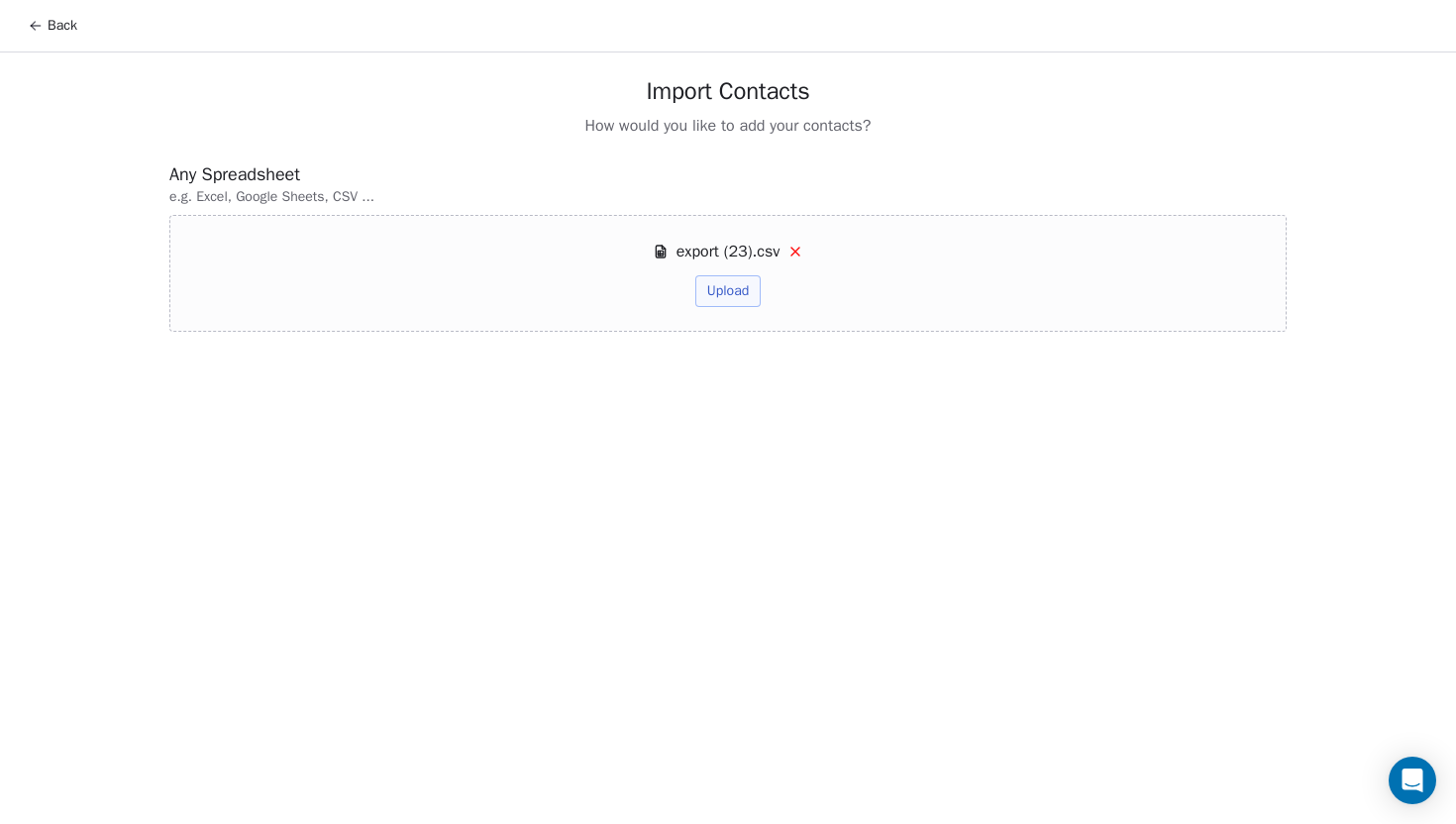 click on "Upload" at bounding box center [728, 291] 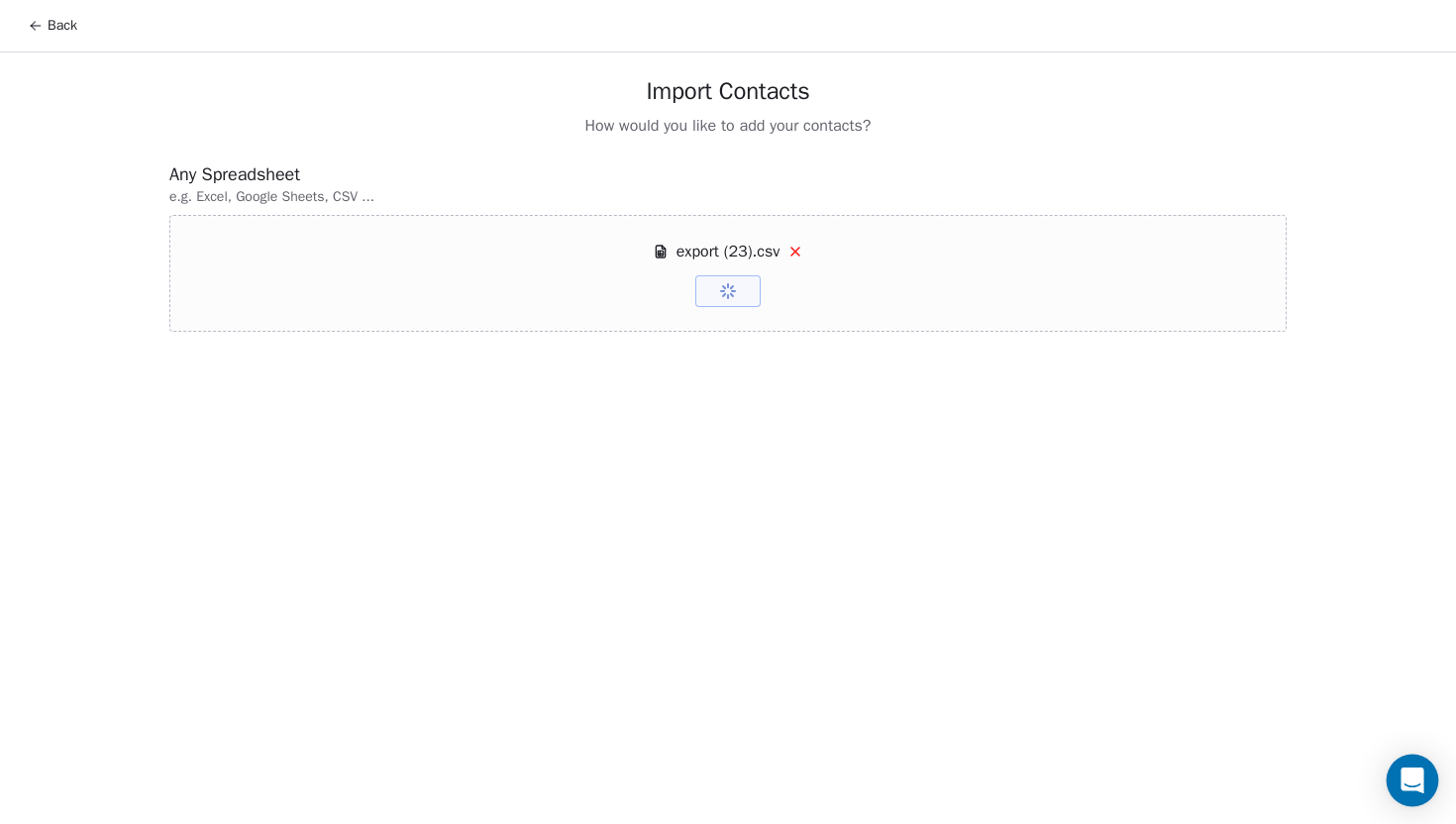 click 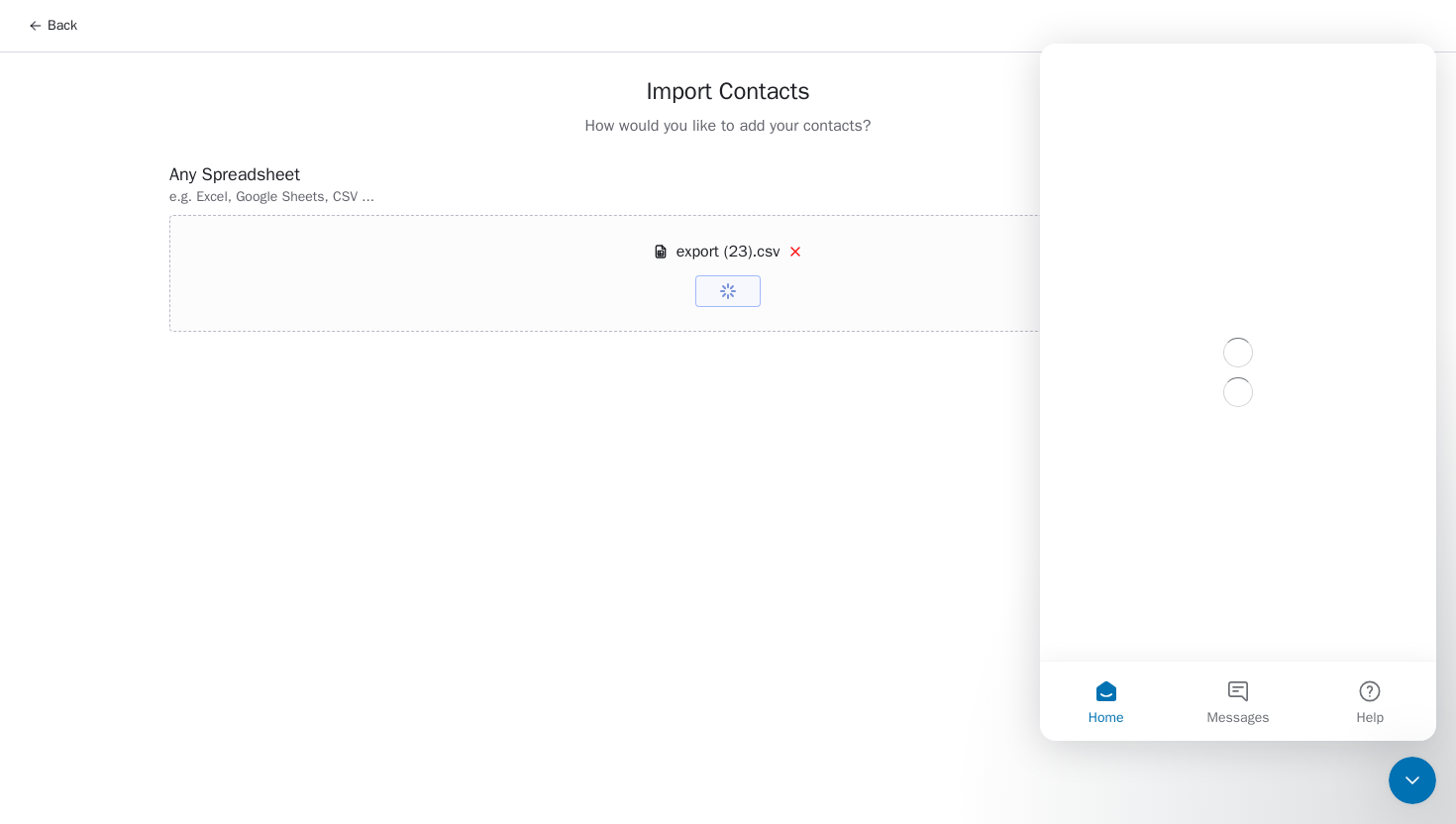 scroll, scrollTop: 0, scrollLeft: 0, axis: both 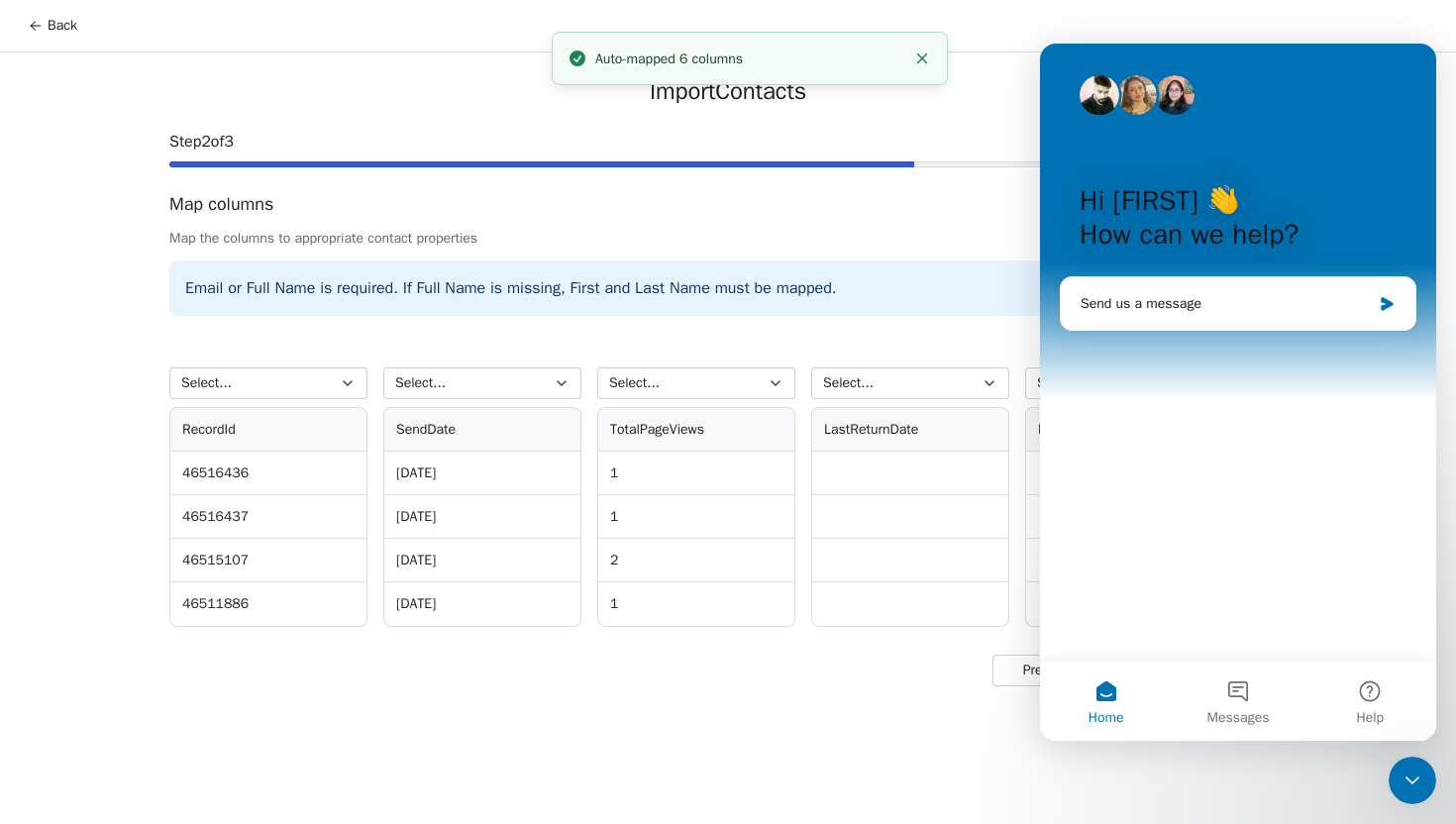 click at bounding box center [910, 346] 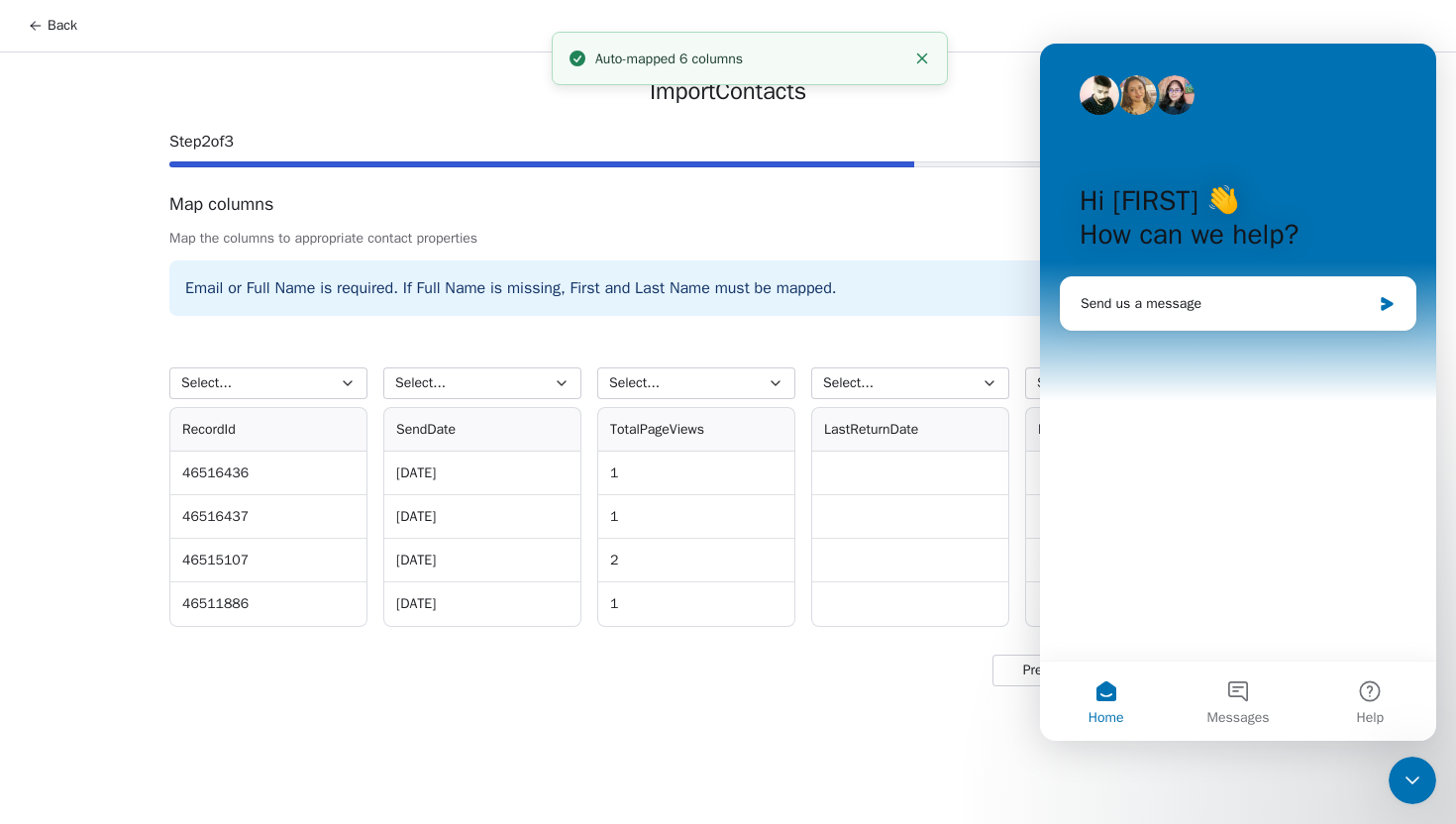 click at bounding box center (1412, 780) 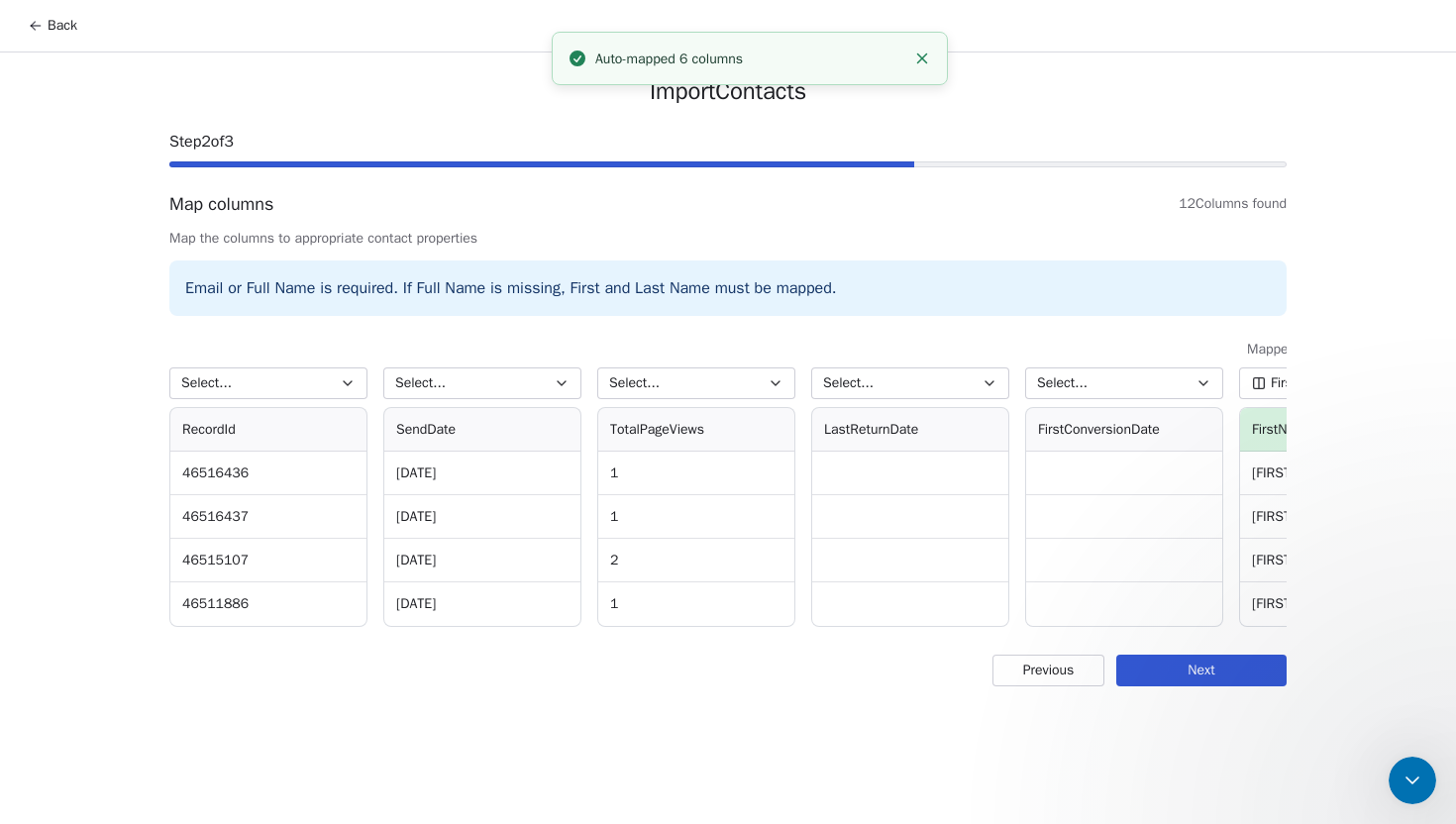 scroll, scrollTop: 0, scrollLeft: 0, axis: both 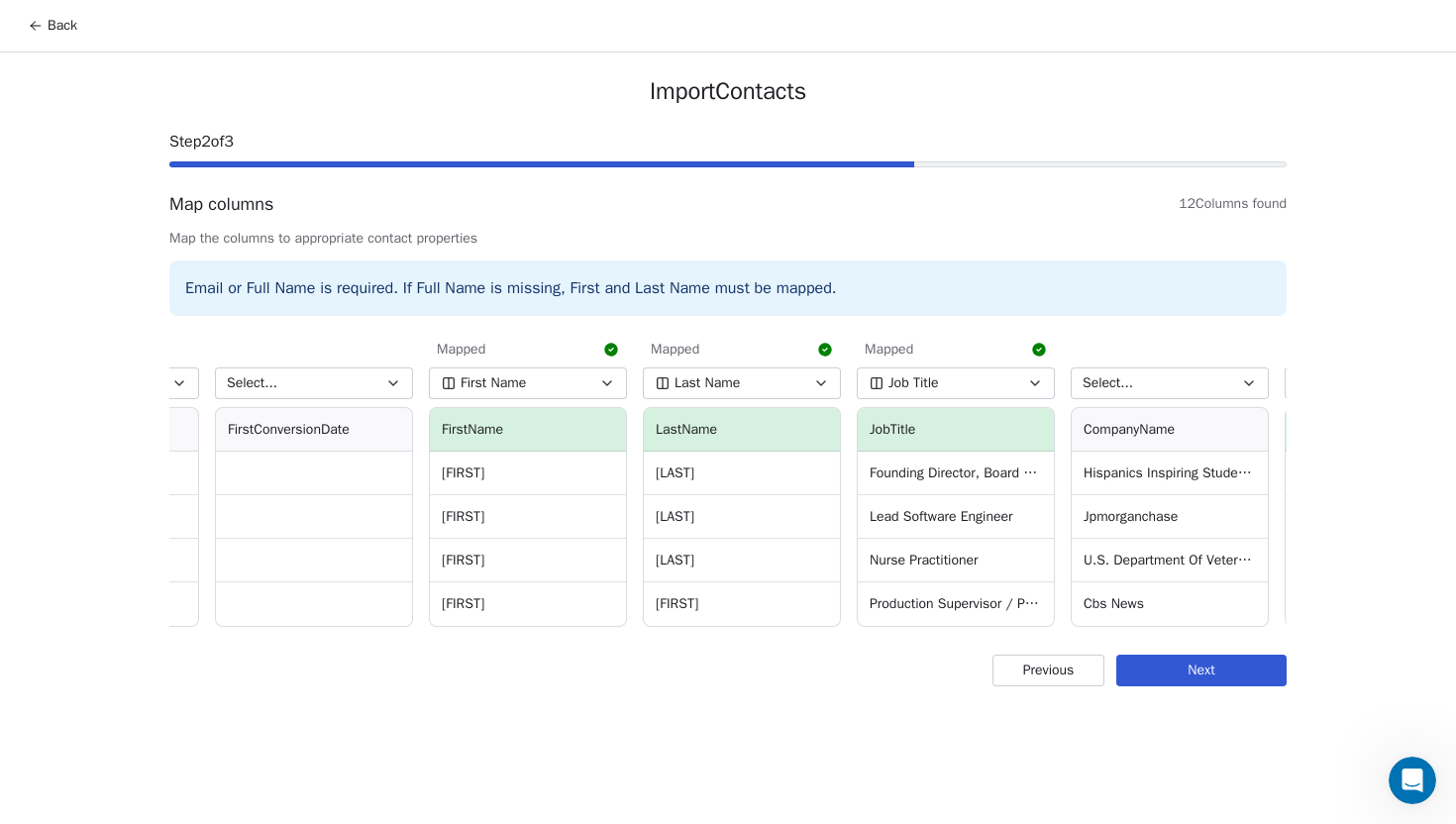 click on "Job Title" at bounding box center [956, 383] 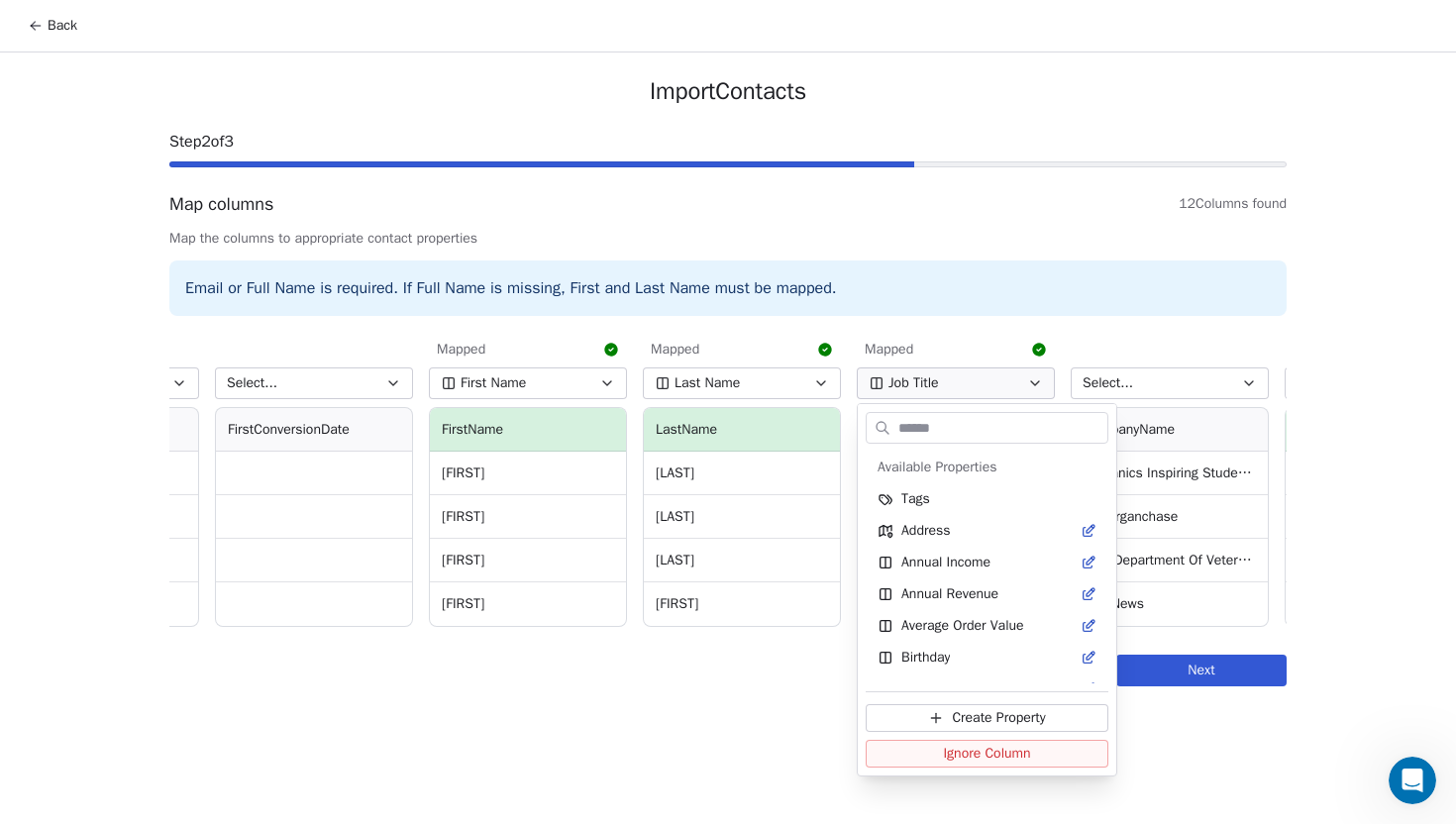 scroll, scrollTop: 465, scrollLeft: 0, axis: vertical 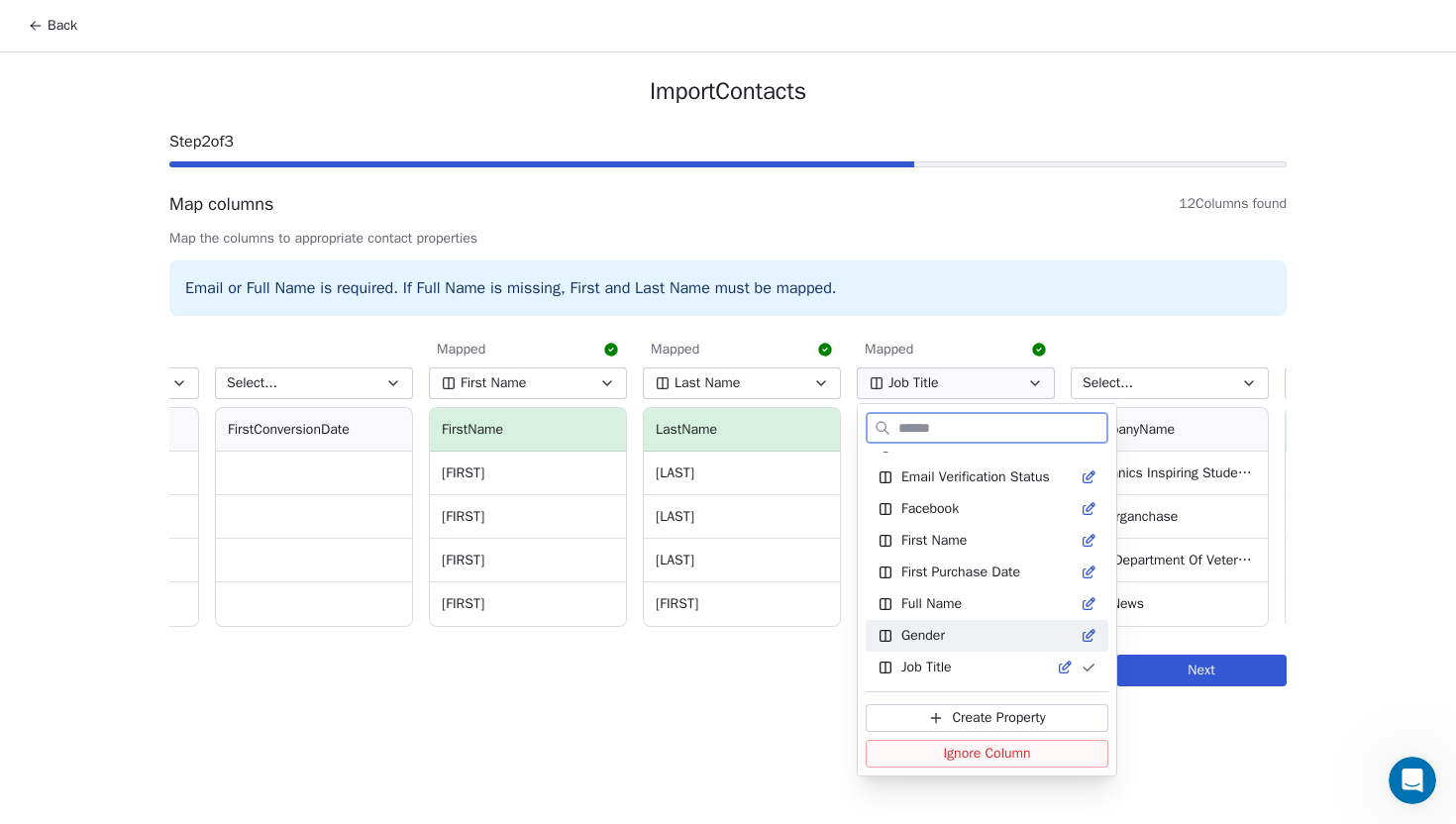 click on "Ignore Column" at bounding box center [987, 754] 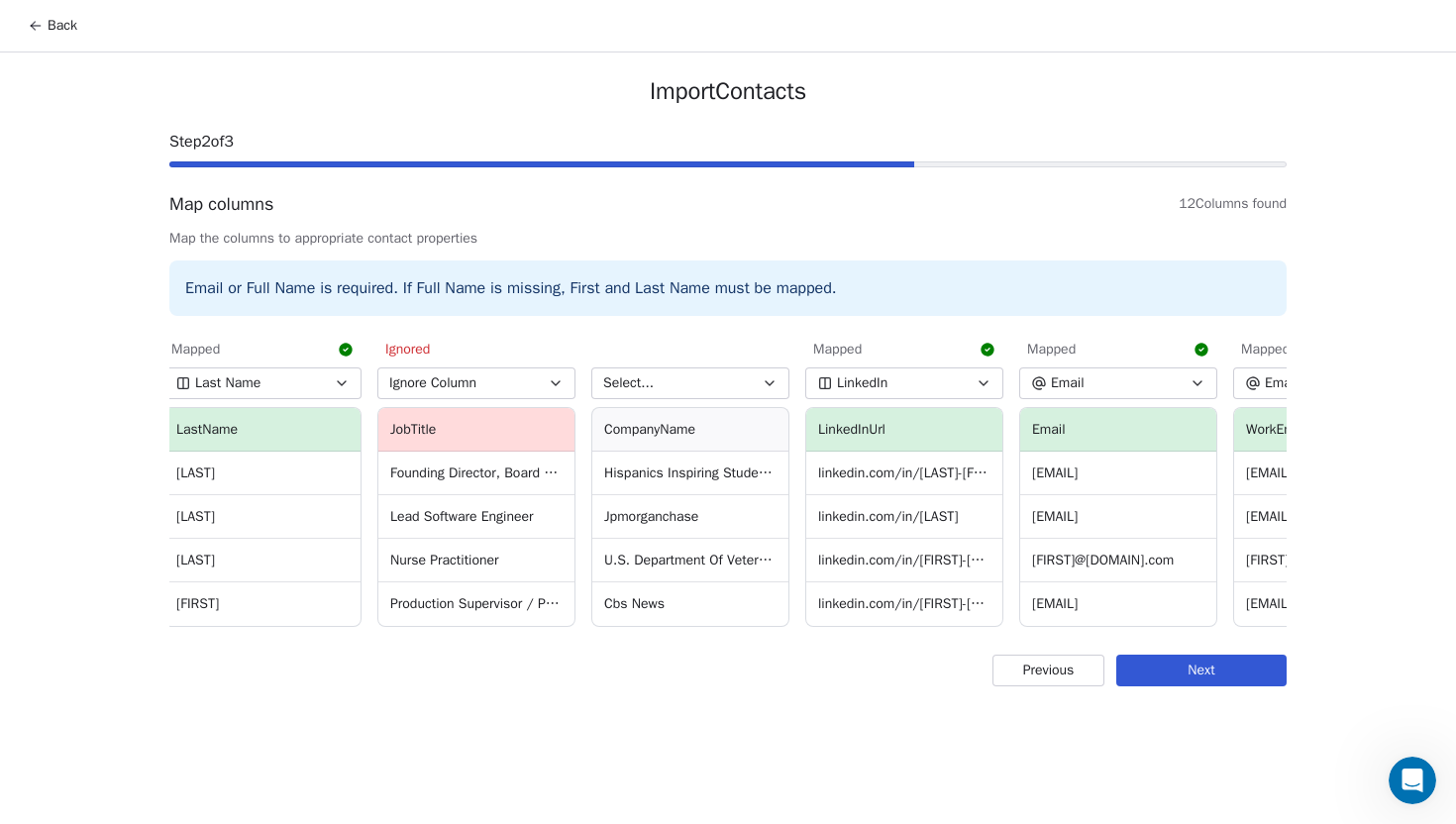 scroll, scrollTop: 0, scrollLeft: 1397, axis: horizontal 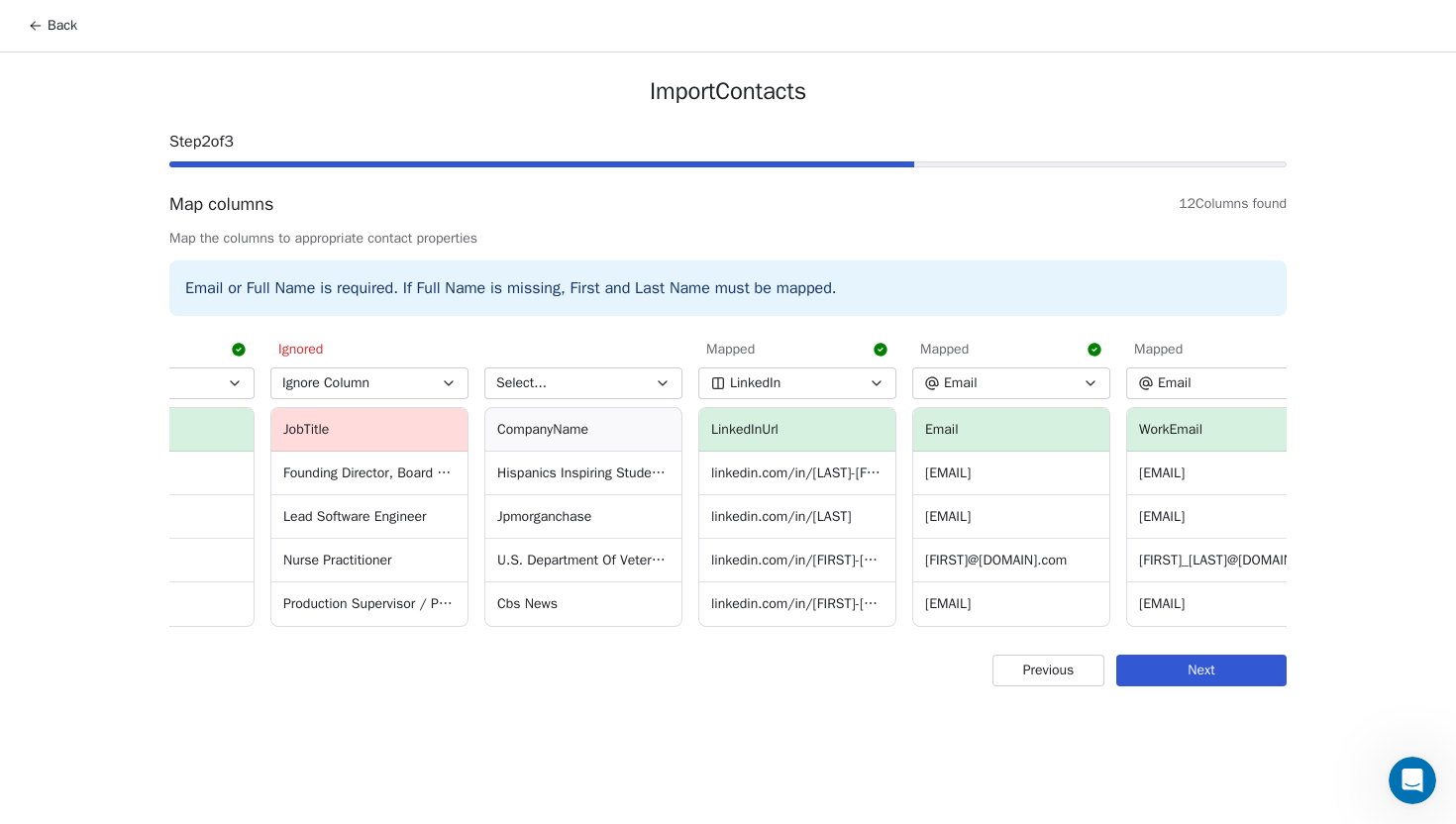 click on "LinkedIn" at bounding box center (797, 383) 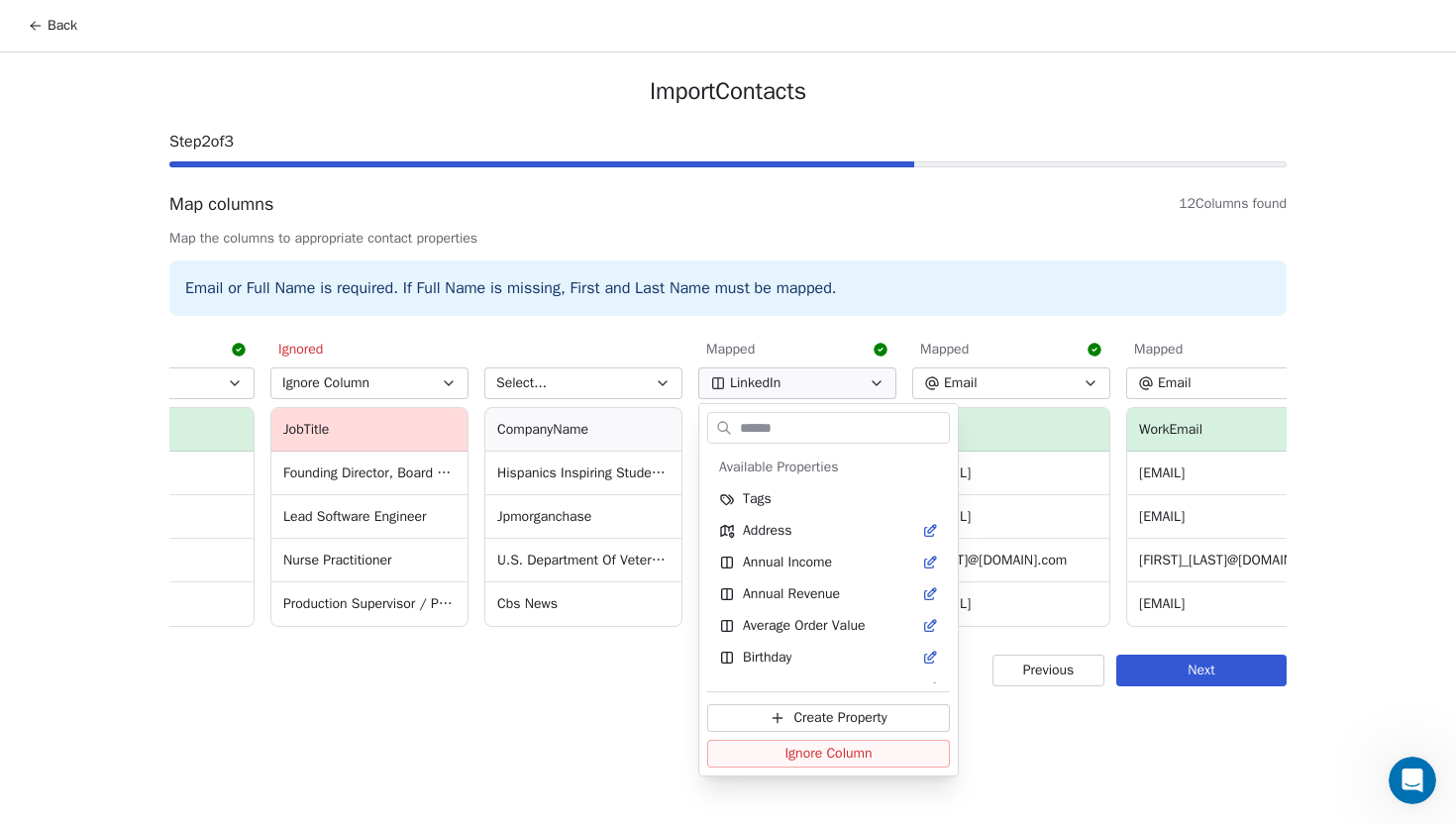 scroll, scrollTop: 656, scrollLeft: 0, axis: vertical 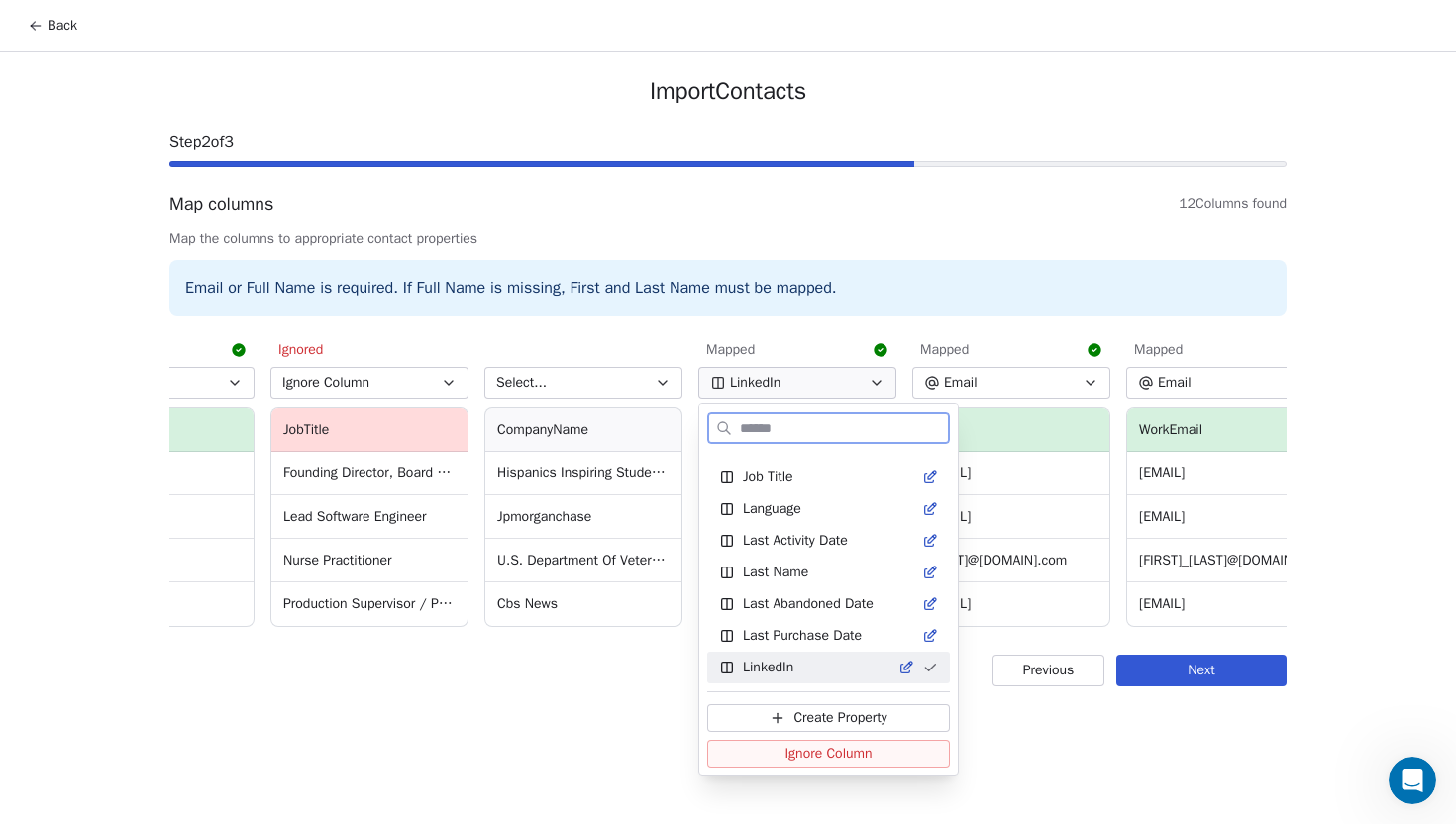 click on "Ignore Column" at bounding box center (828, 754) 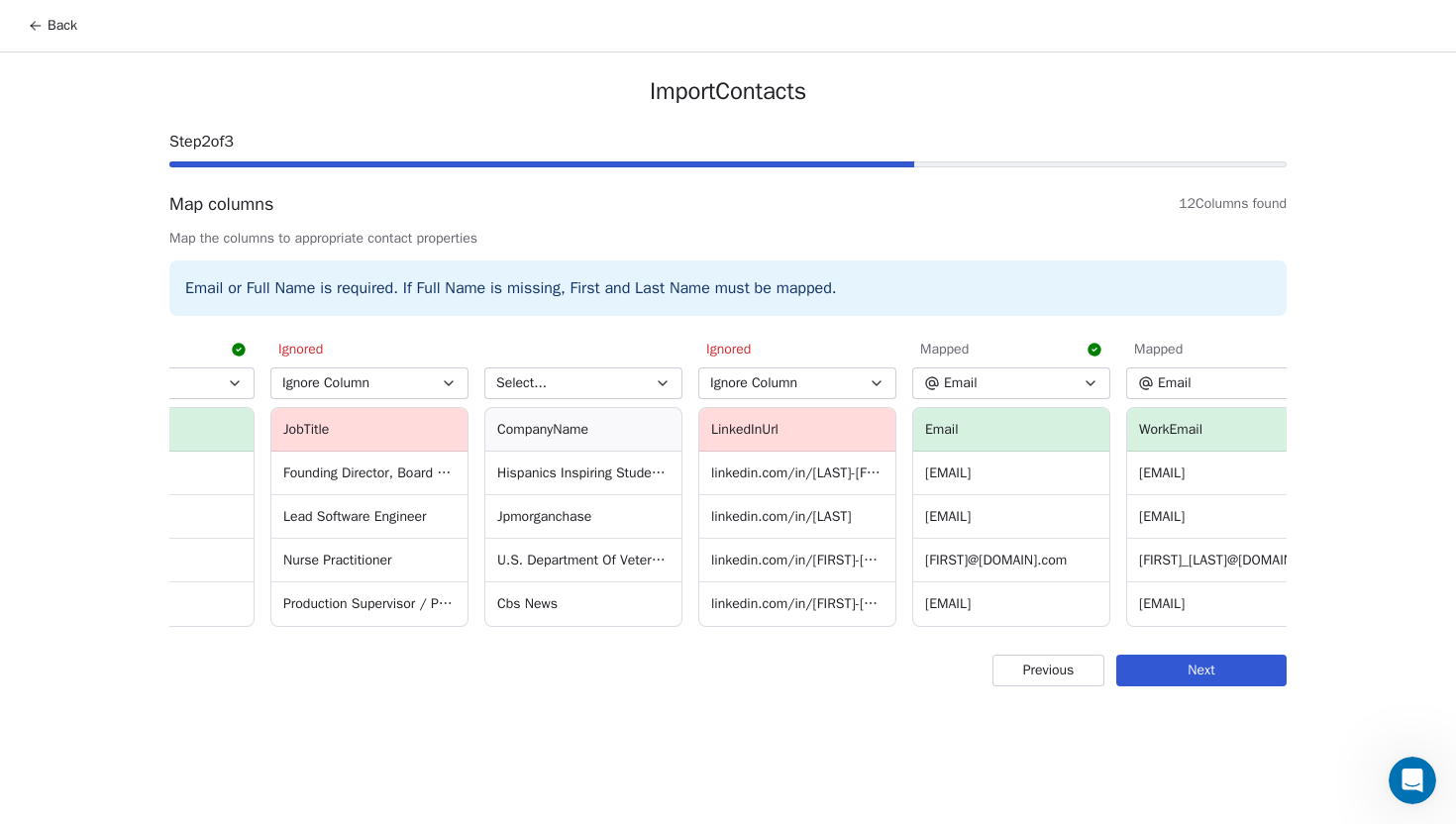 click on "Email" at bounding box center [1225, 383] 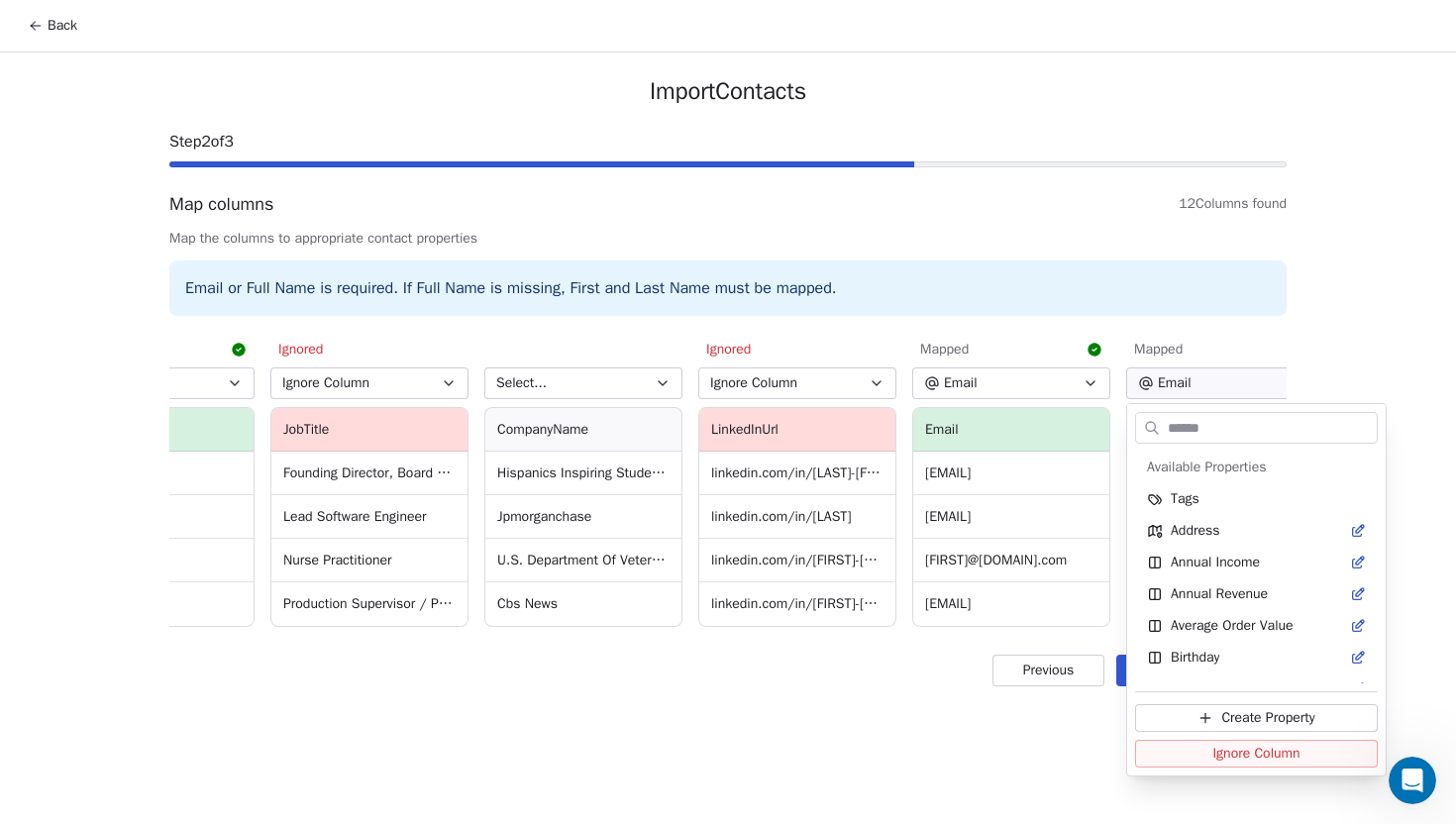 scroll, scrollTop: 244, scrollLeft: 0, axis: vertical 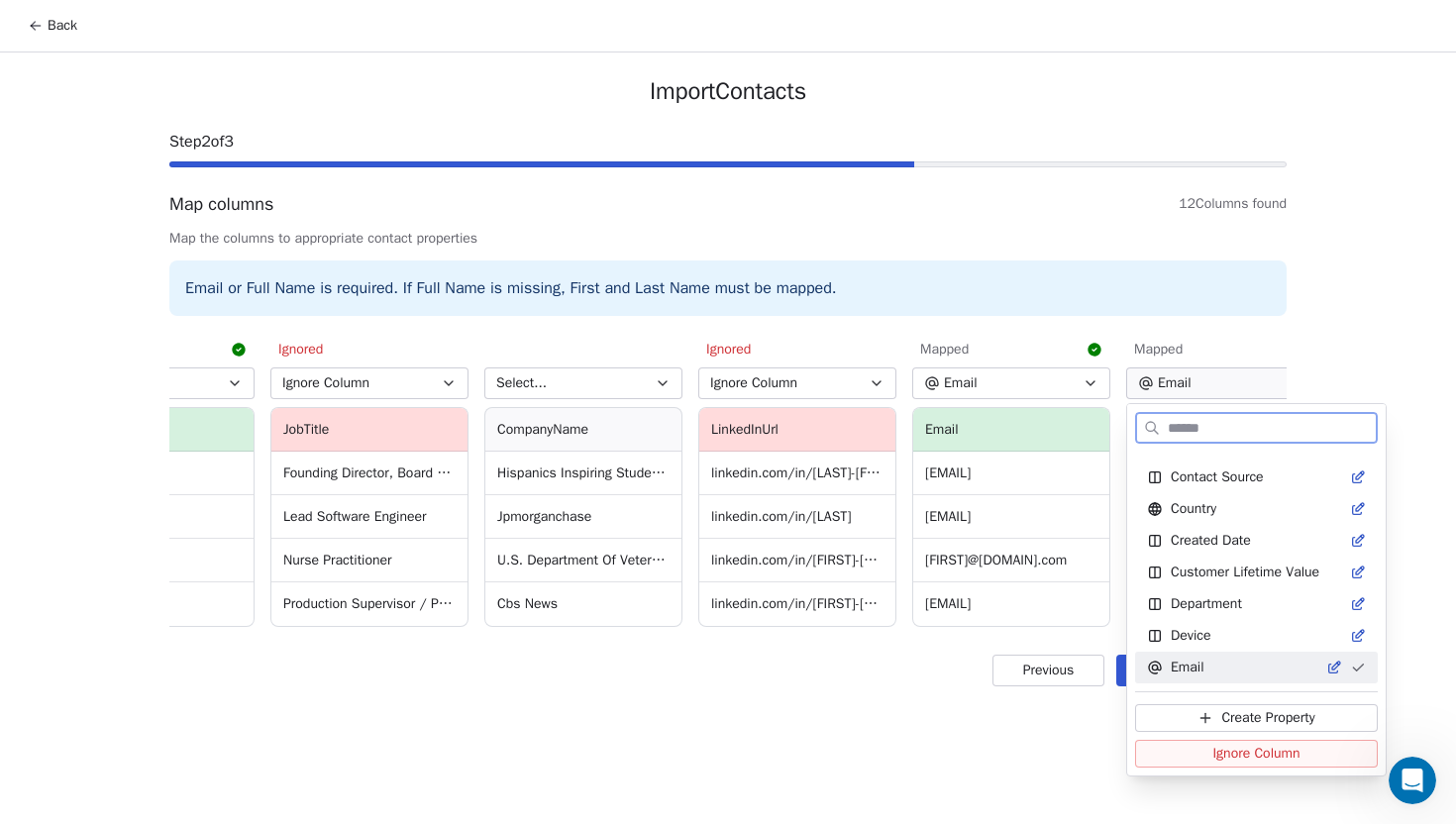 click on "Ignore Column" at bounding box center (1256, 754) 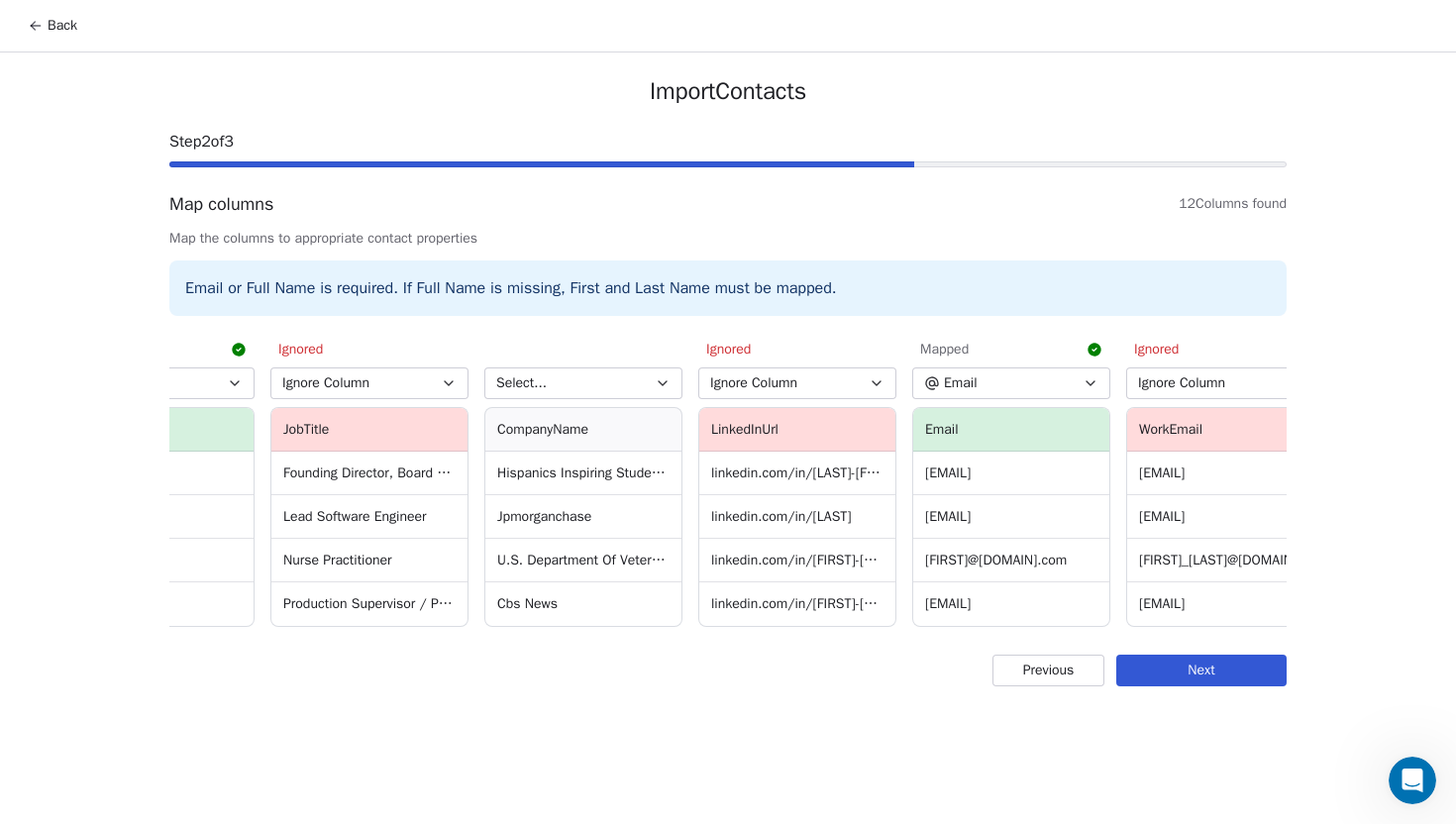 scroll, scrollTop: 0, scrollLeft: 1434, axis: horizontal 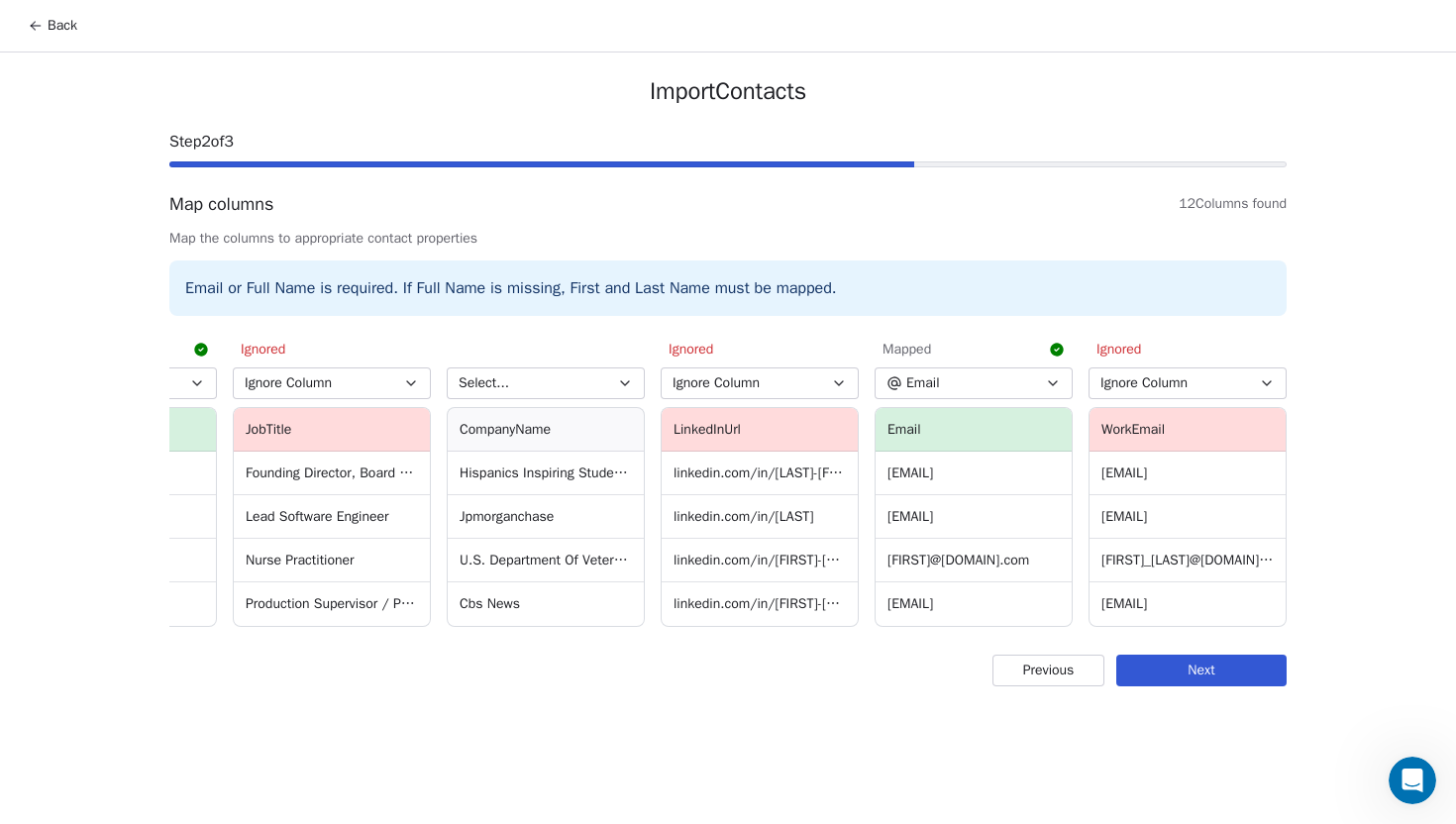 click on "Next" at bounding box center [1201, 670] 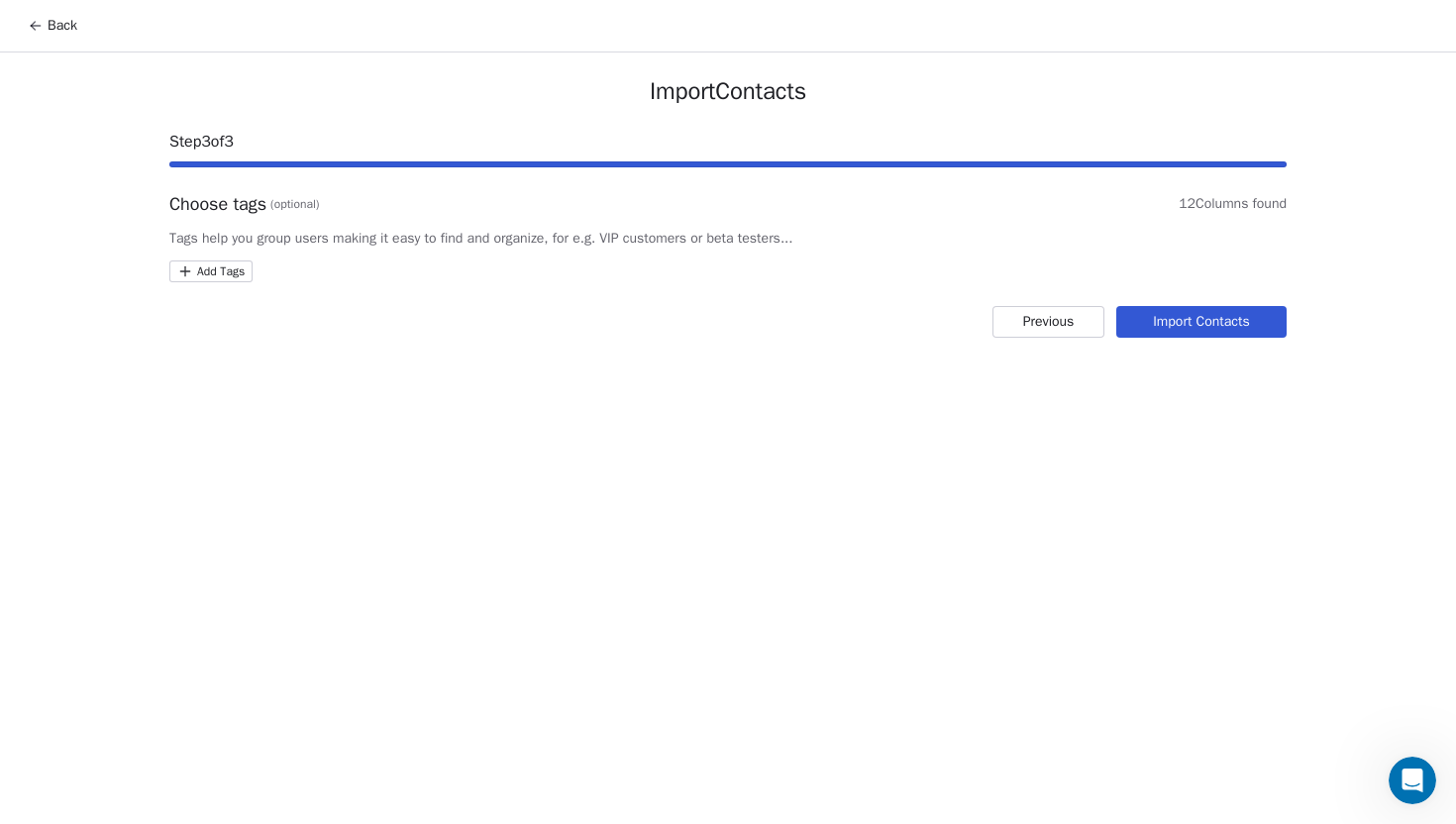 click on "Back Import  Contacts Step  3  of  3 Choose tags (optional) 12  Columns found Tags help you group users making it easy to find and organize, for e.g. VIP customers or beta testers...  Add Tags Previous Import Contacts" at bounding box center [728, 412] 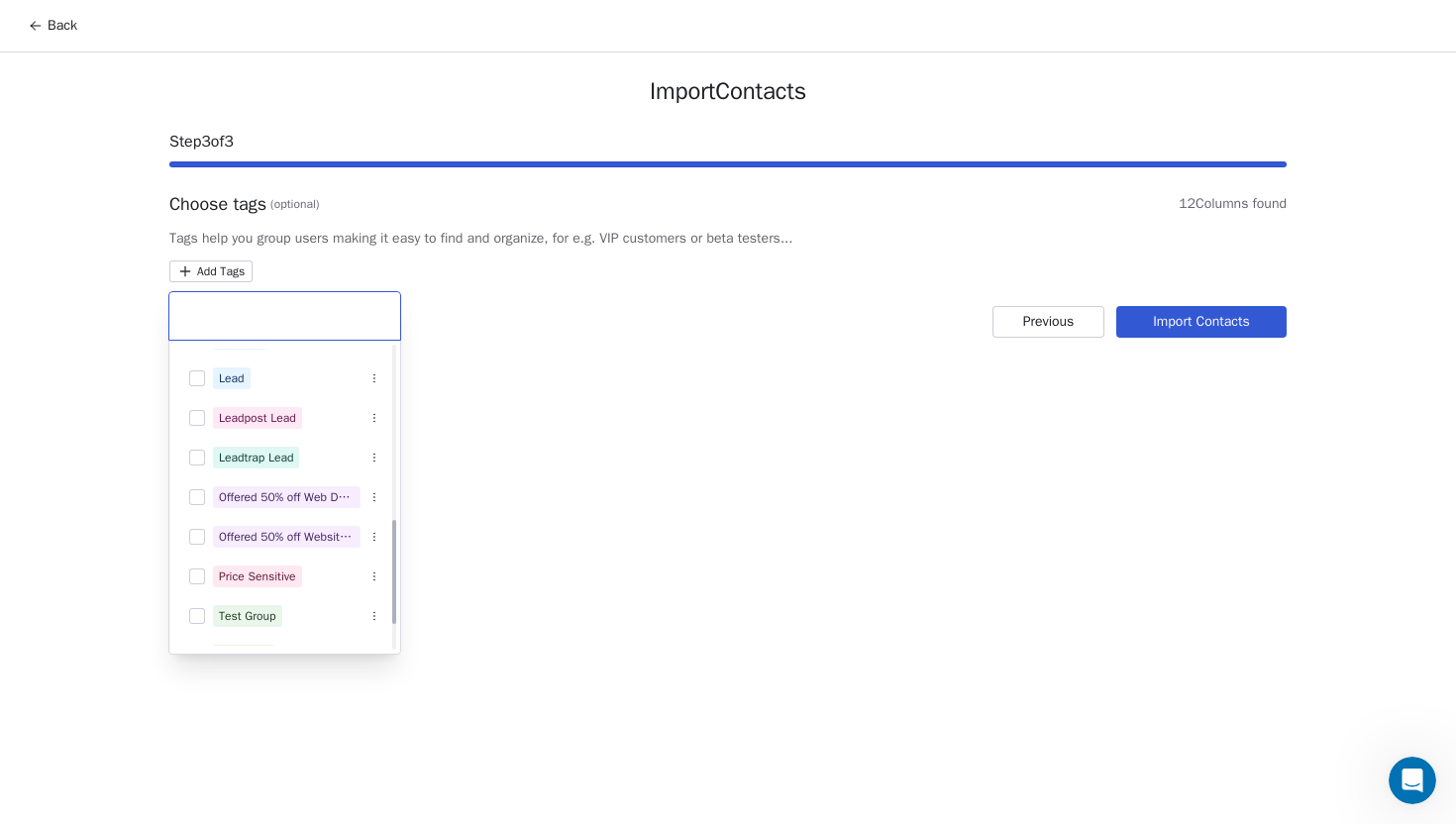 scroll, scrollTop: 517, scrollLeft: 0, axis: vertical 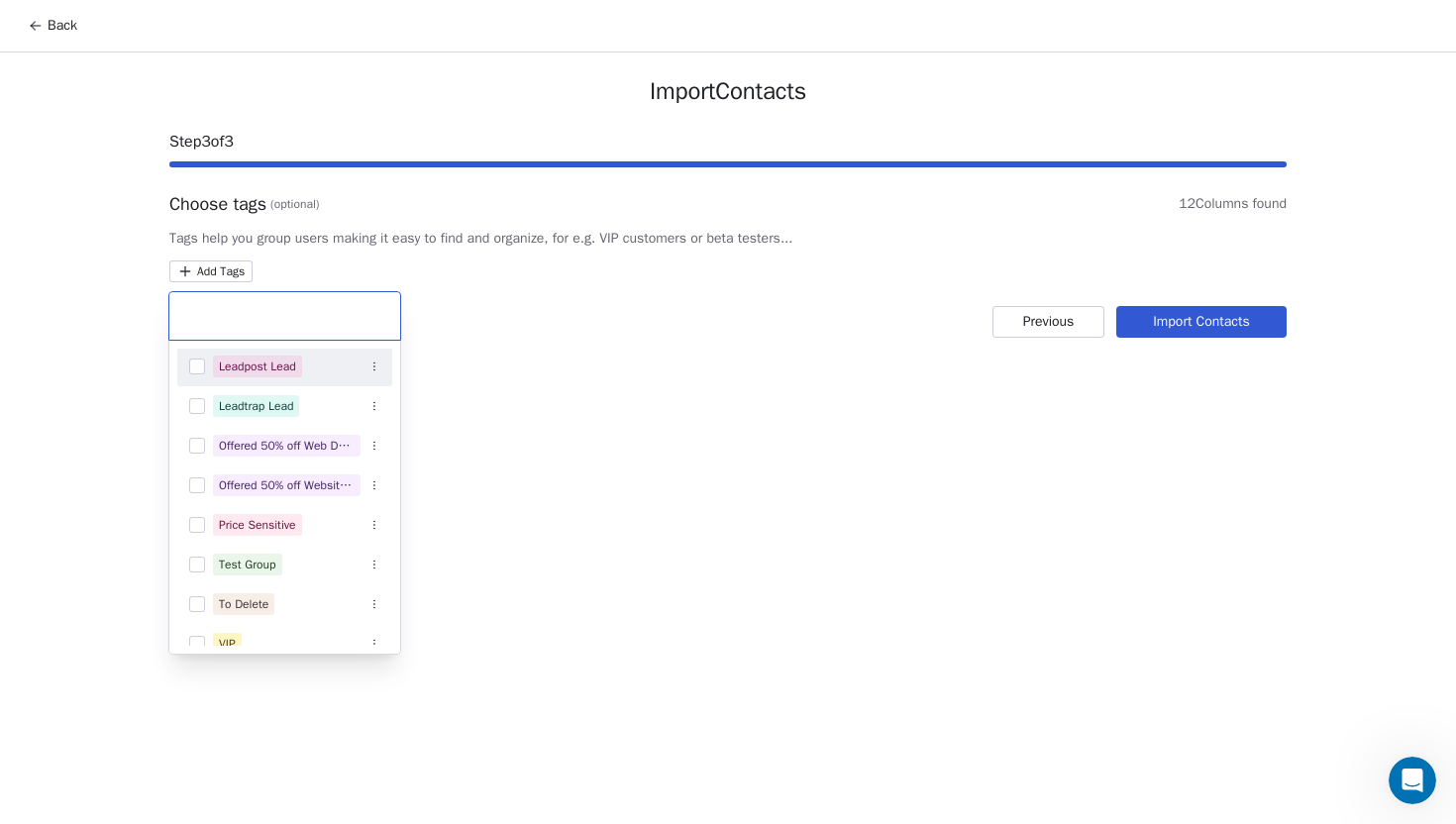click on "Leadpost Lead" at bounding box center (284, 366) 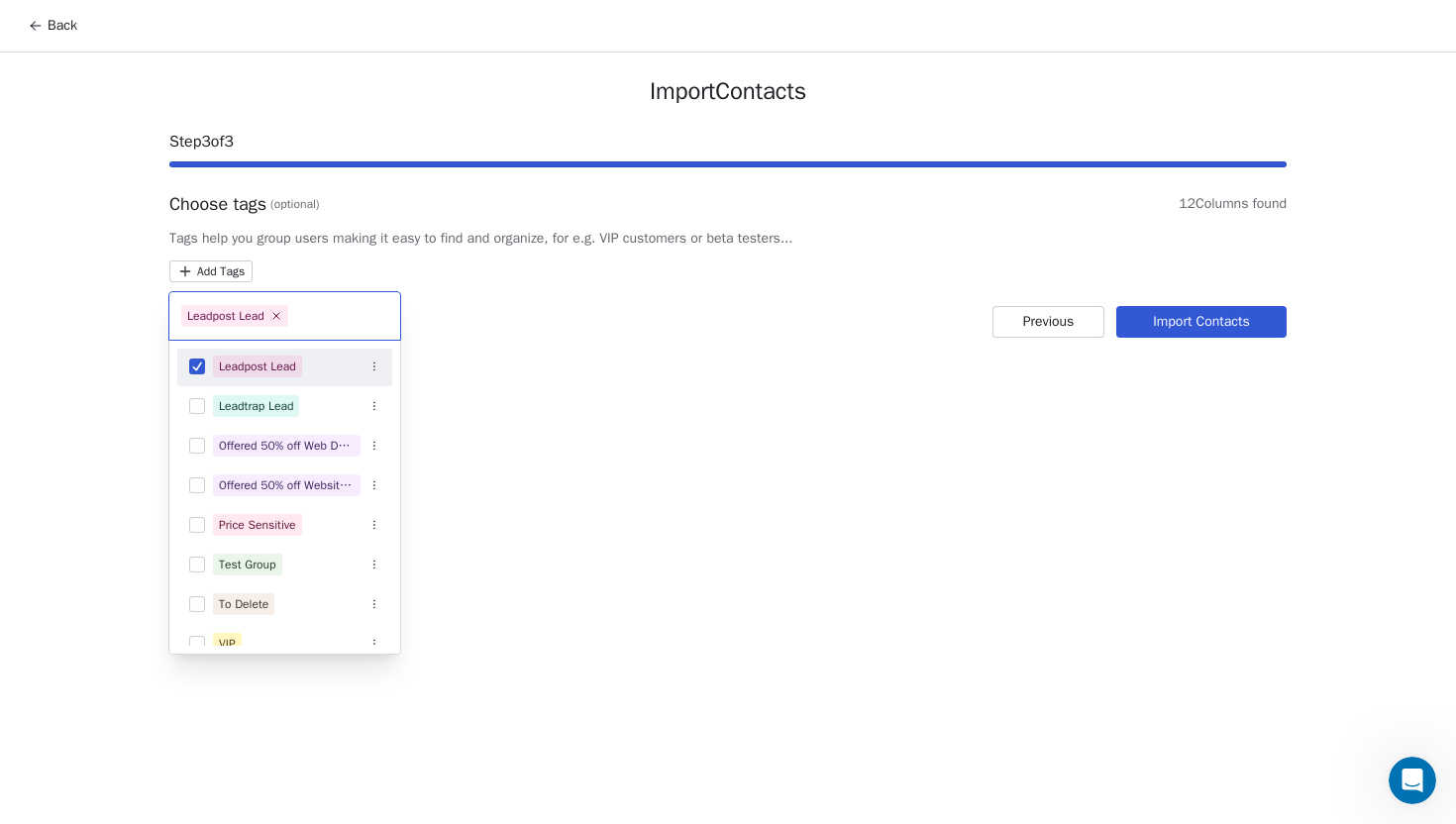 click on "Back Import  Contacts Step  3  of  3 Choose tags (optional) 12  Columns found Tags help you group users making it easy to find and organize, for e.g. VIP customers or beta testers...  Add Tags Previous Import Contacts   Leadpost Lead Filled WLAB Interest Form From Intercom Postive Review Investor Lead Leadpost Lead Leadtrap Lead Offered 50% off Web Design Offered 50% off Website Design 2 Price Sensitive Test Group To Delete VIP Webinar Attendee" at bounding box center [728, 412] 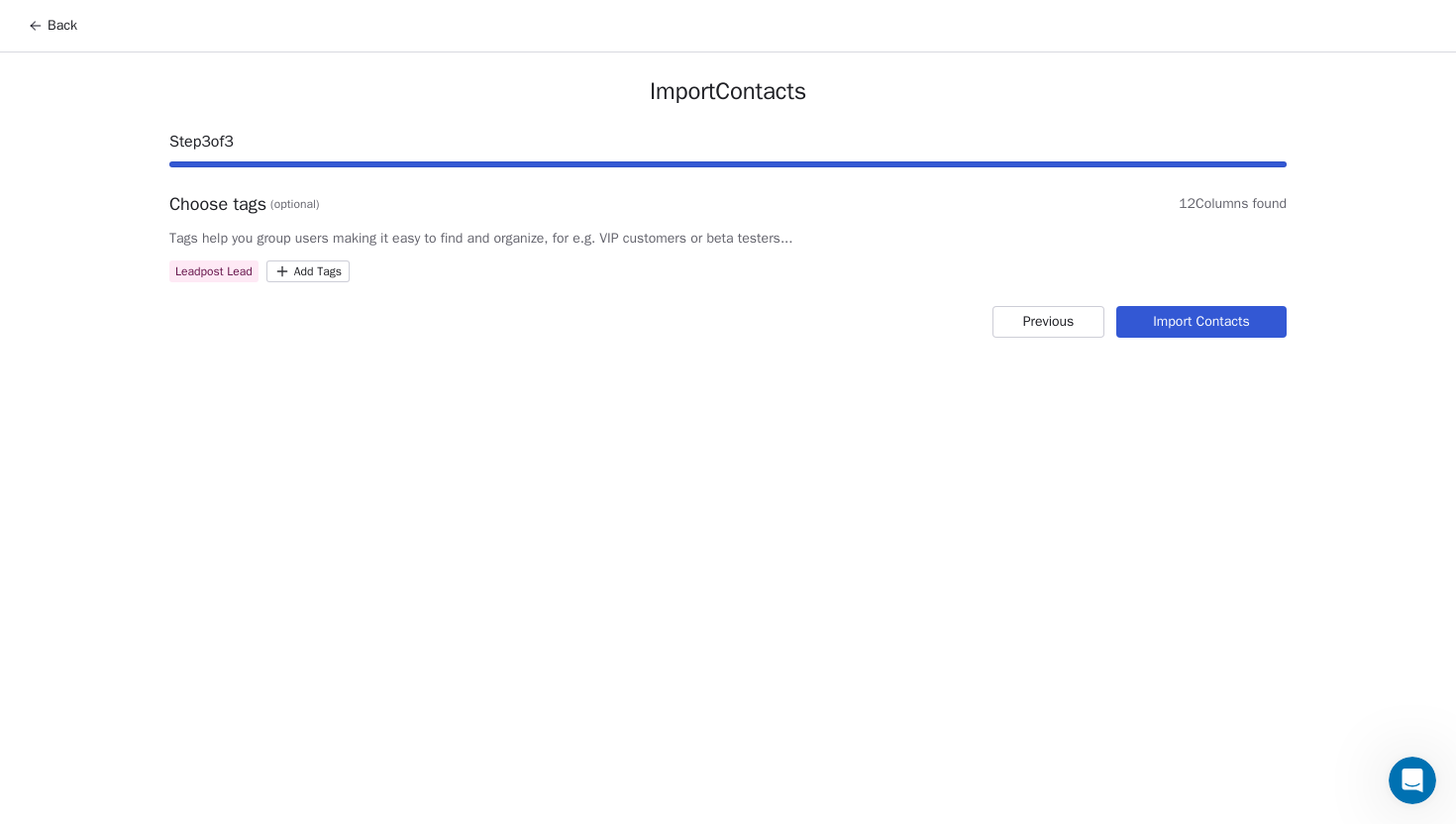 click on "Import Contacts" at bounding box center [1201, 322] 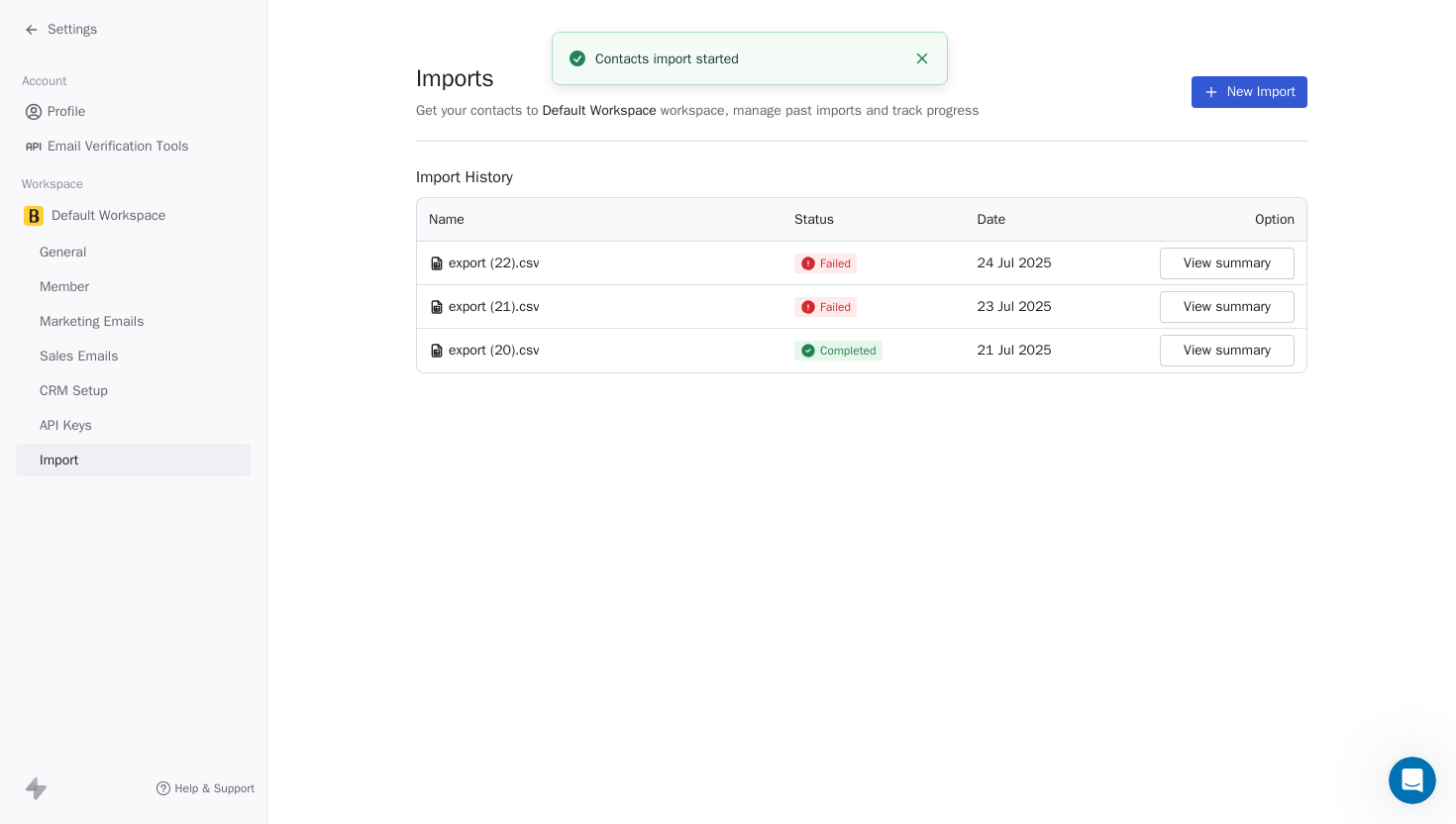 click at bounding box center (1412, 780) 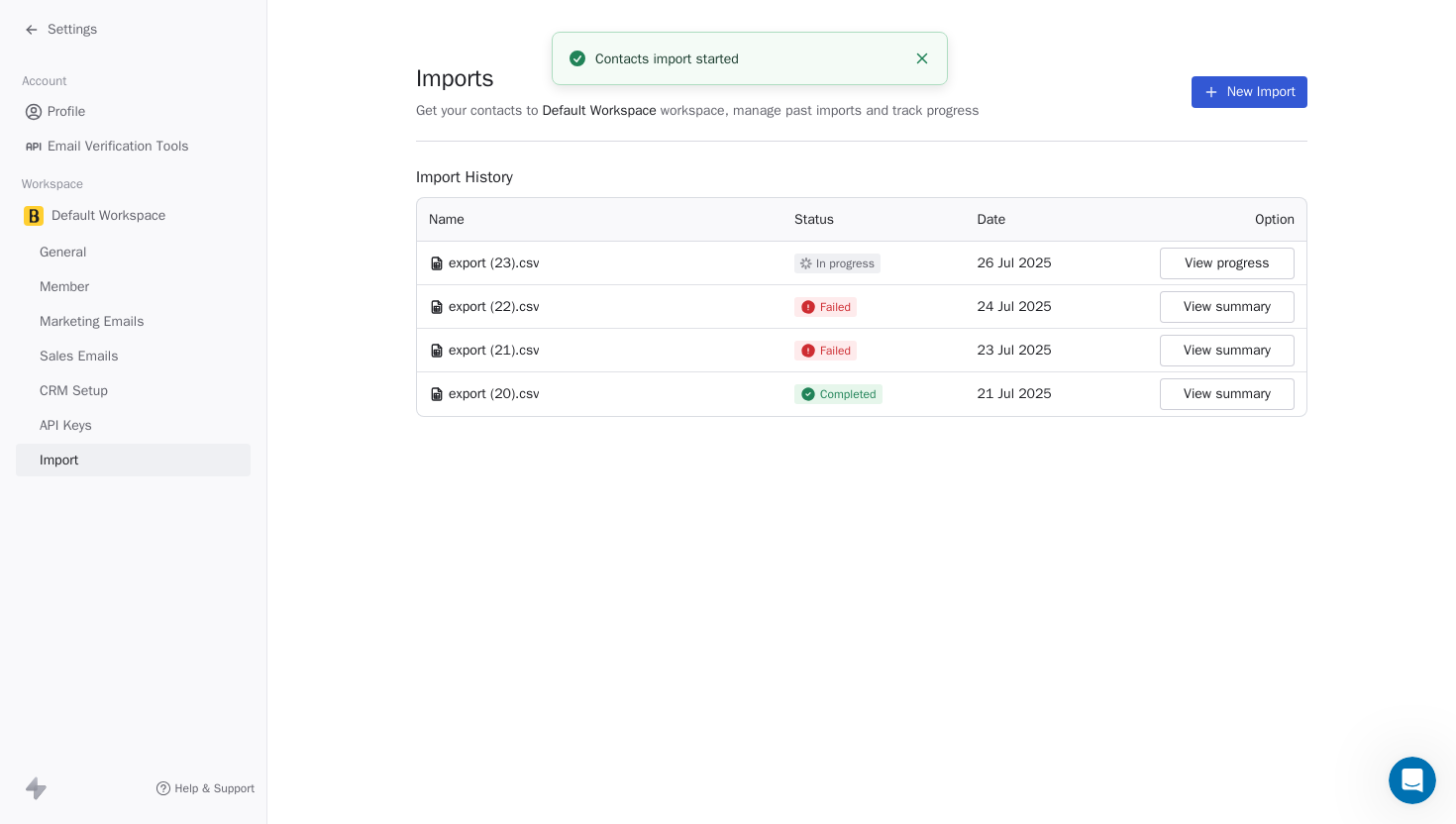 click 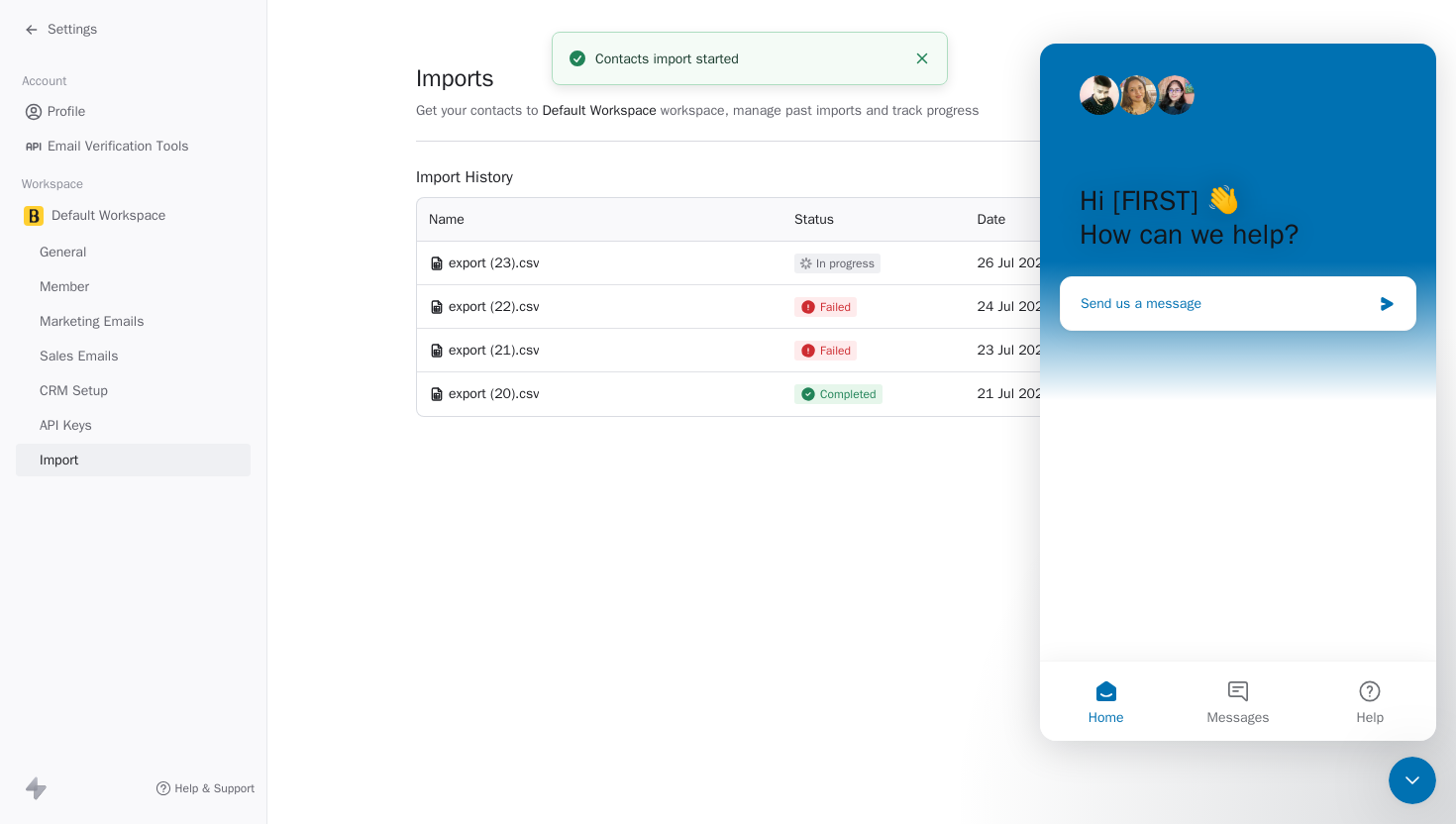 click on "Send us a message" at bounding box center [1225, 303] 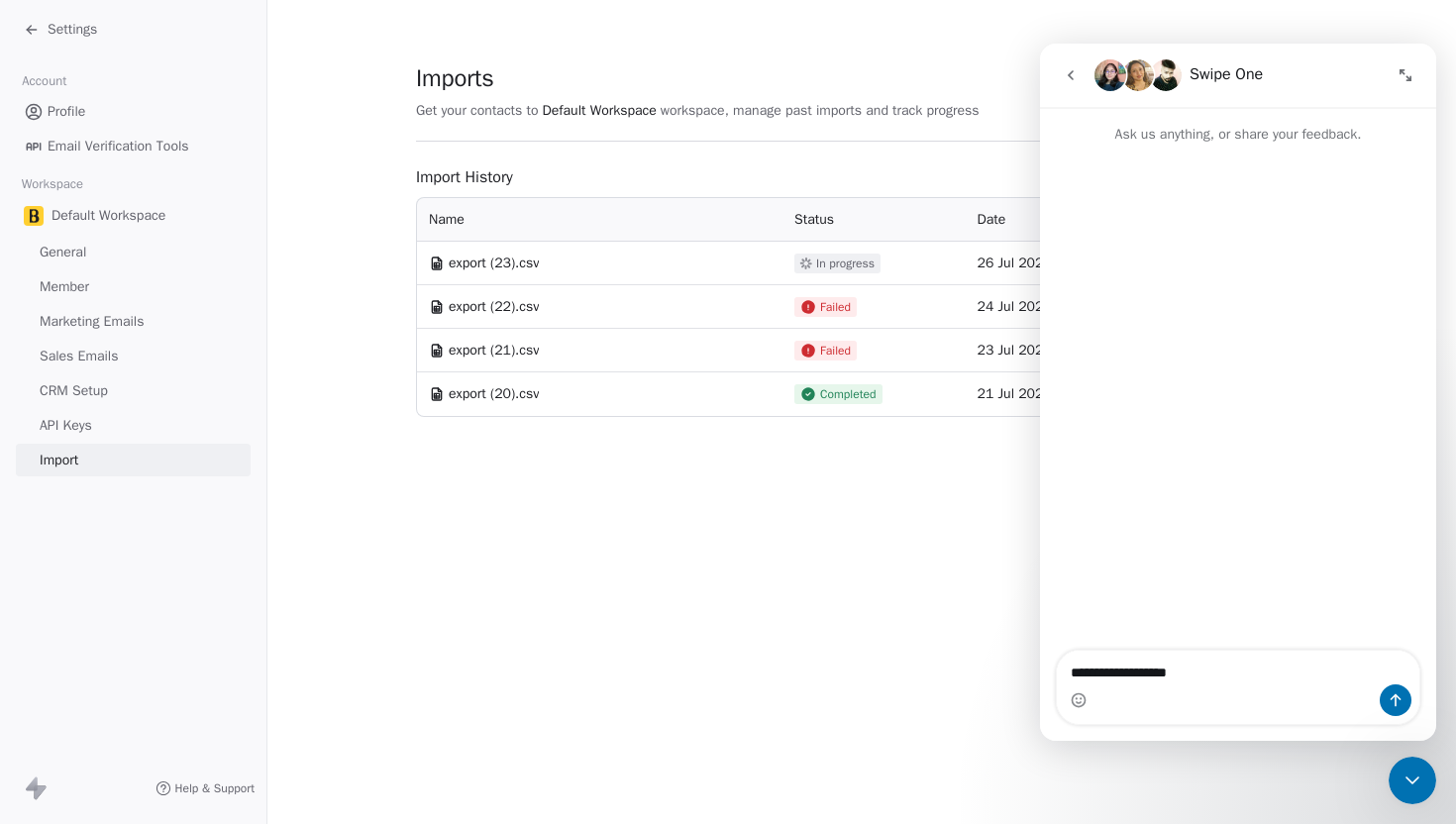 type on "**********" 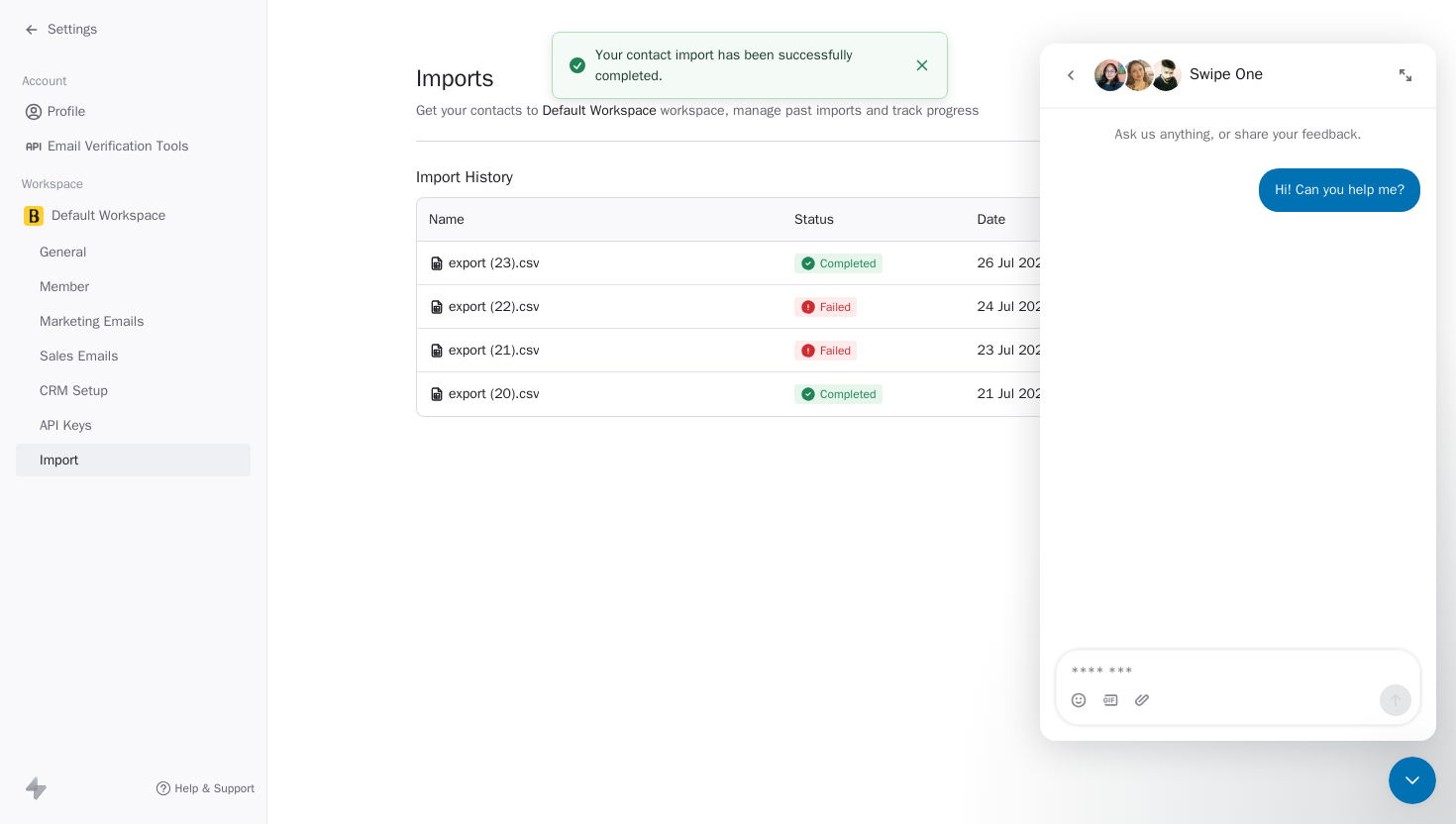 type on "*" 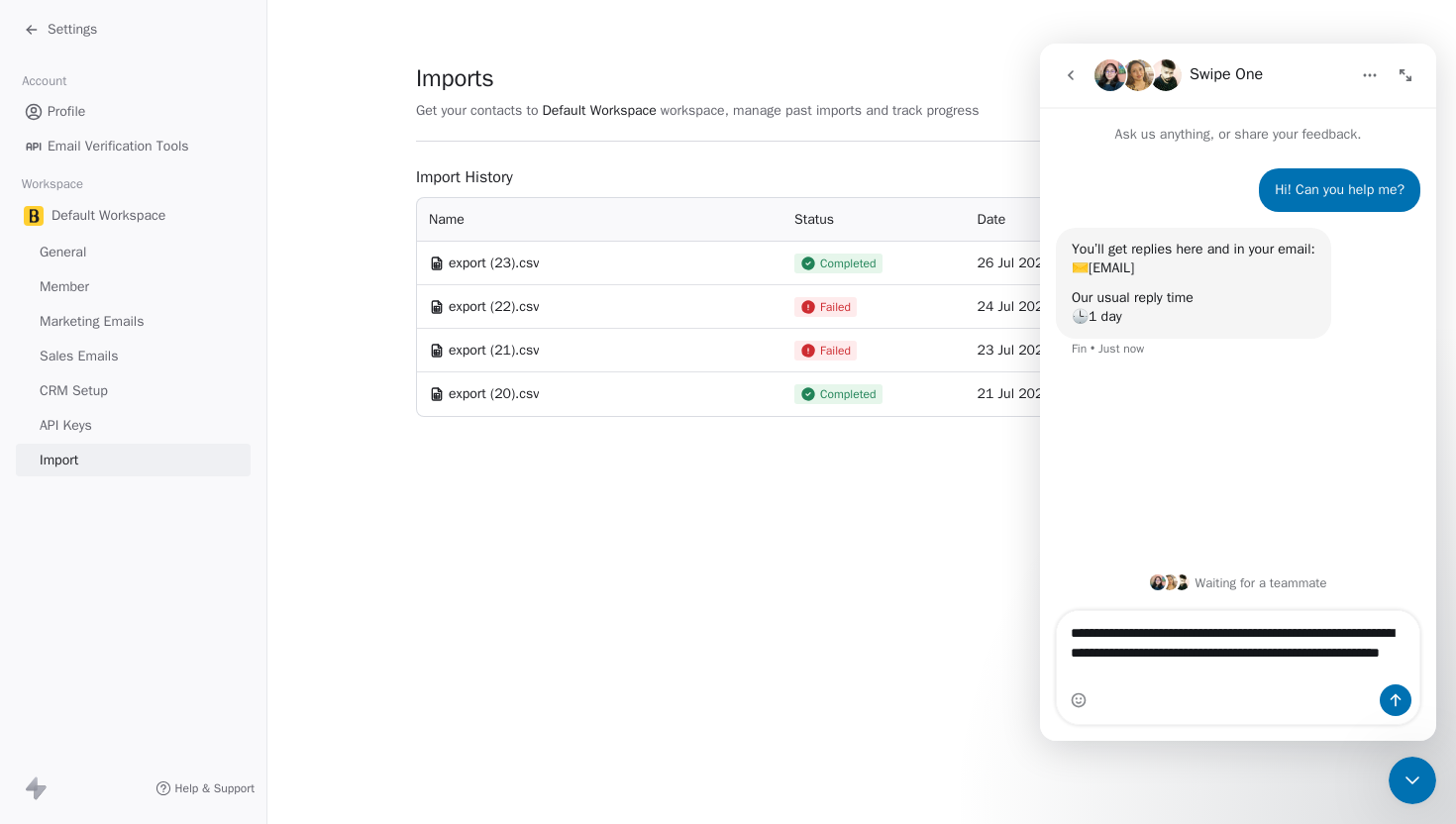 type on "**********" 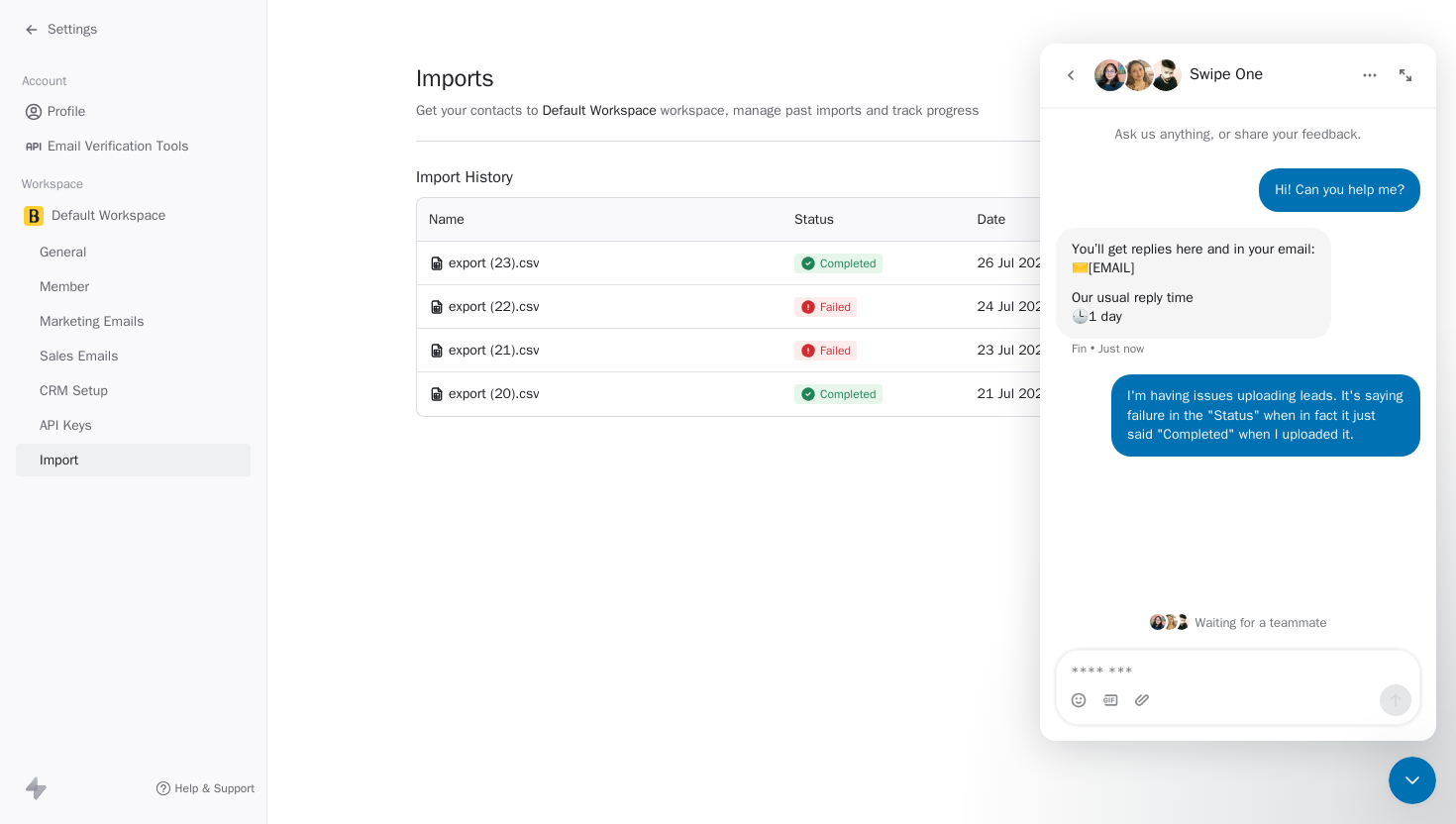 type 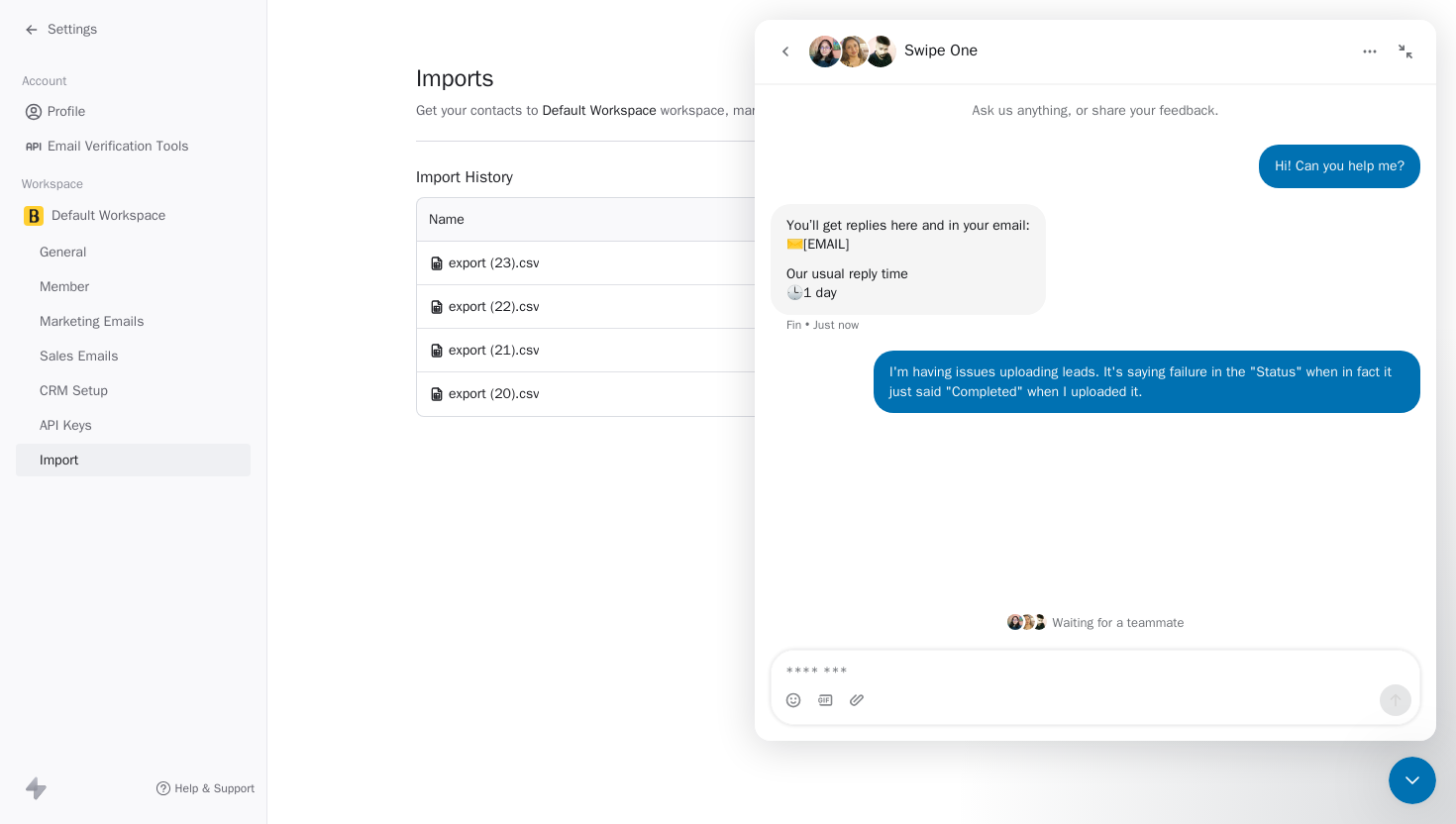 click at bounding box center (1405, 52) 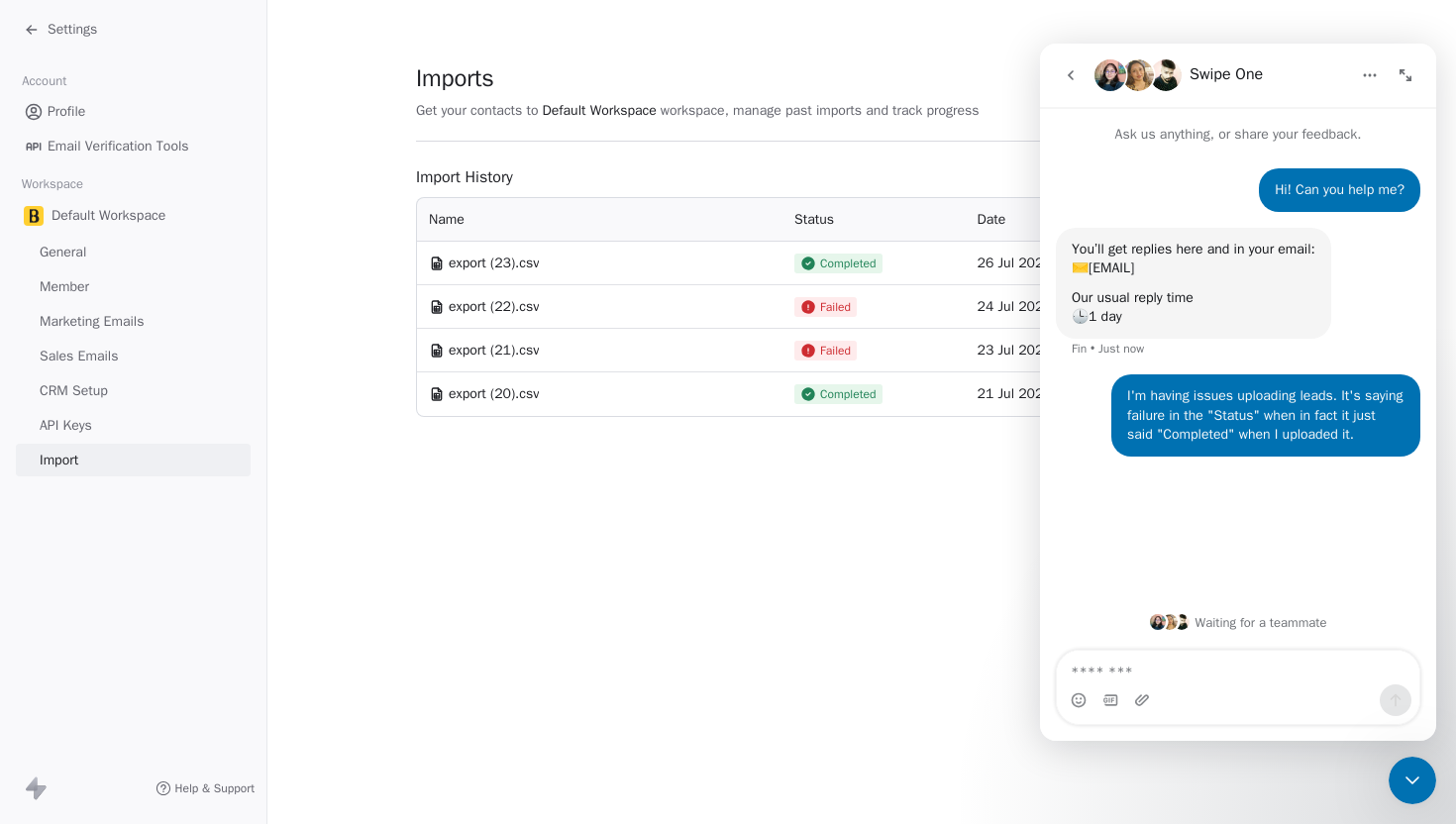 click on "Imports Get your contacts to Default Workspace workspace, manage past imports and track progress New Import Import History Name Status Date Option export (23).csv Completed 26 Jul 2025 View summary export (22).csv Failed 24 Jul 2025 View summary export (21).csv Failed 23 Jul 2025 View summary export (20).csv Completed 21 Jul 2025 View summary" at bounding box center [862, 240] 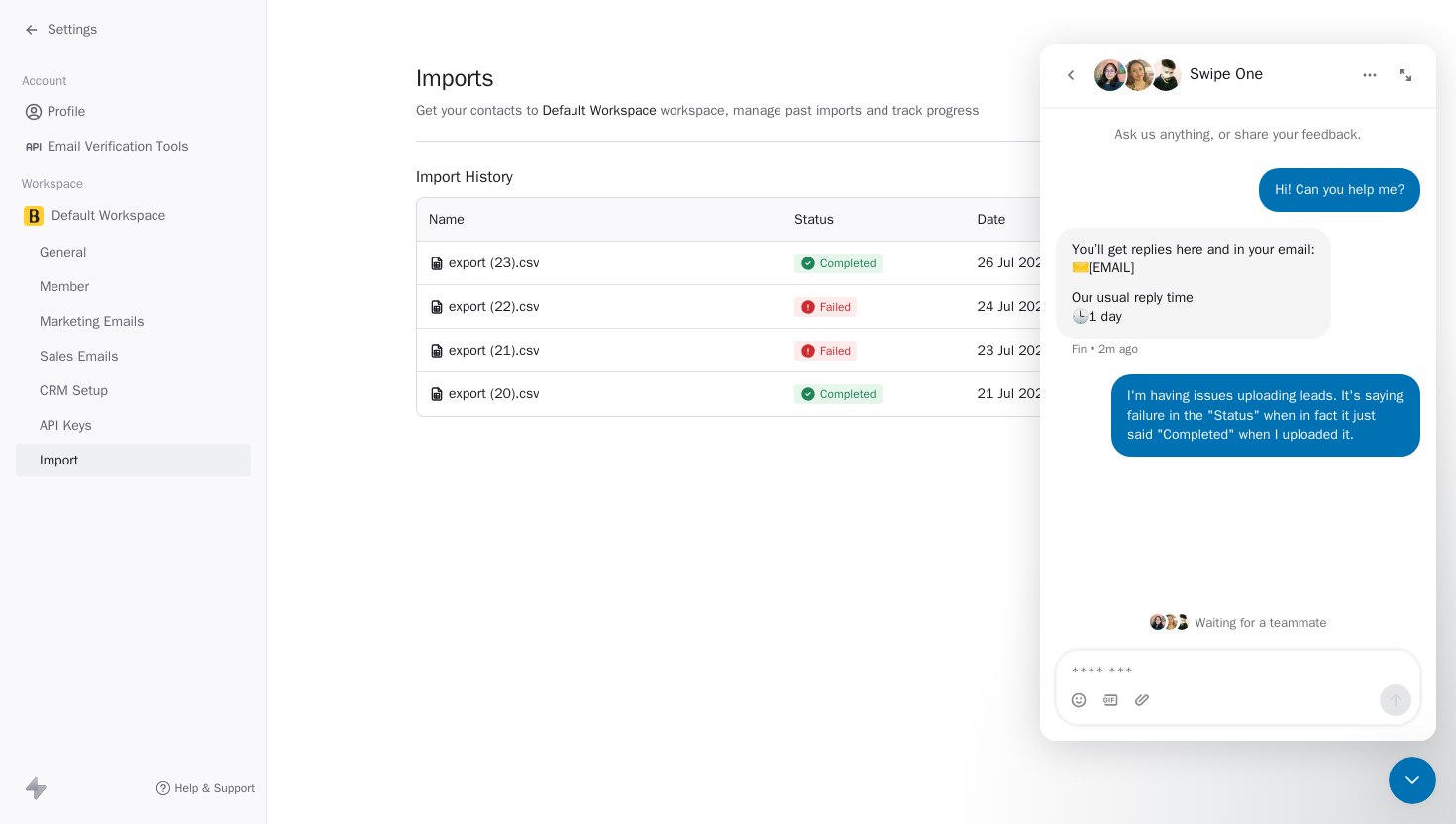 click on "Imports Get your contacts to Default Workspace workspace, manage past imports and track progress New Import Import History Name Status Date Option export (23).csv Completed 26 Jul 2025 View summary export (22).csv Failed 24 Jul 2025 View summary export (21).csv Failed 23 Jul 2025 View summary export (20).csv Completed 21 Jul 2025 View summary" at bounding box center (862, 240) 